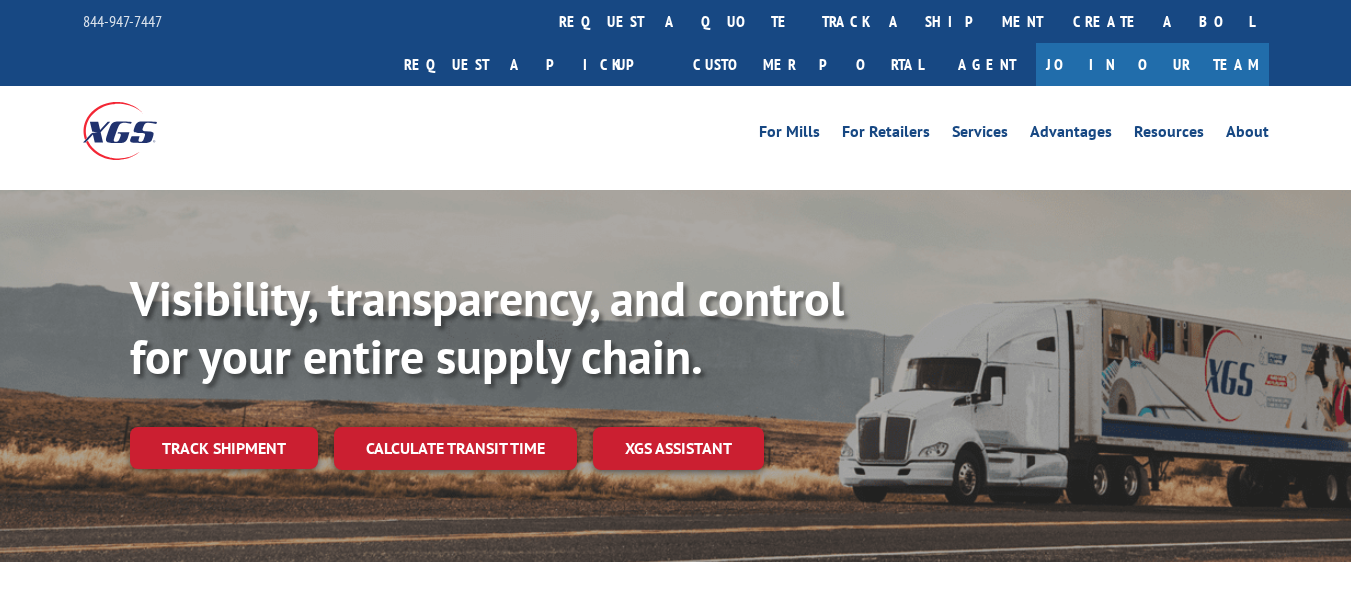 scroll, scrollTop: 0, scrollLeft: 0, axis: both 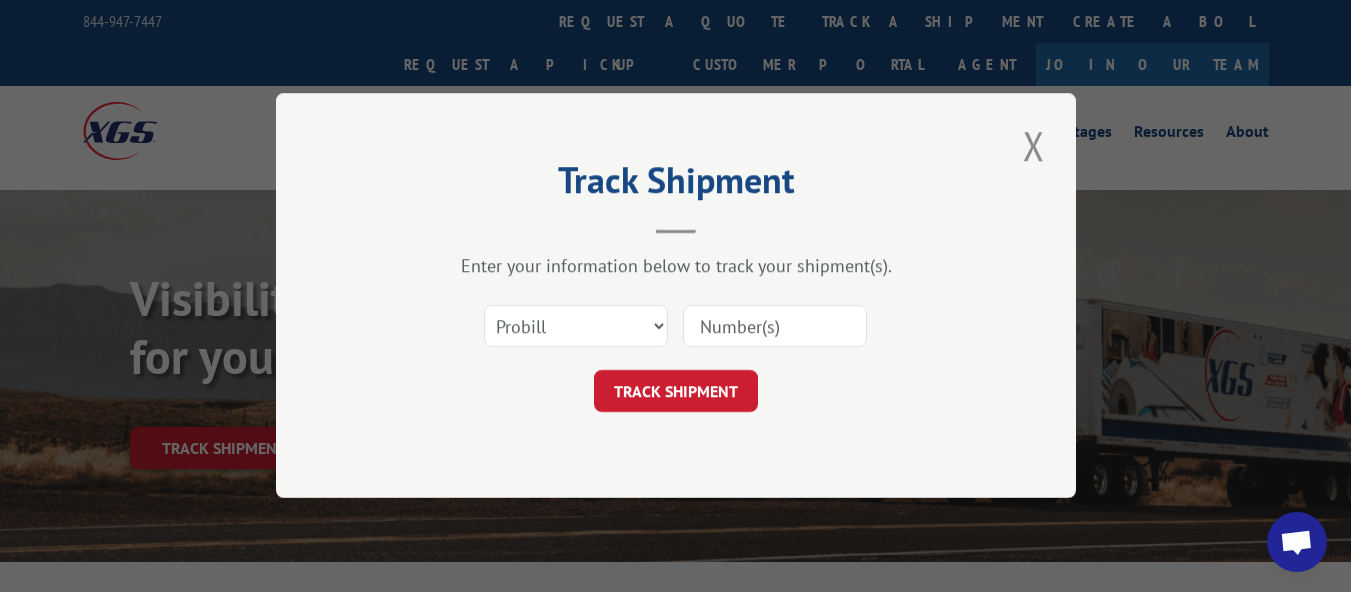 click at bounding box center (775, 327) 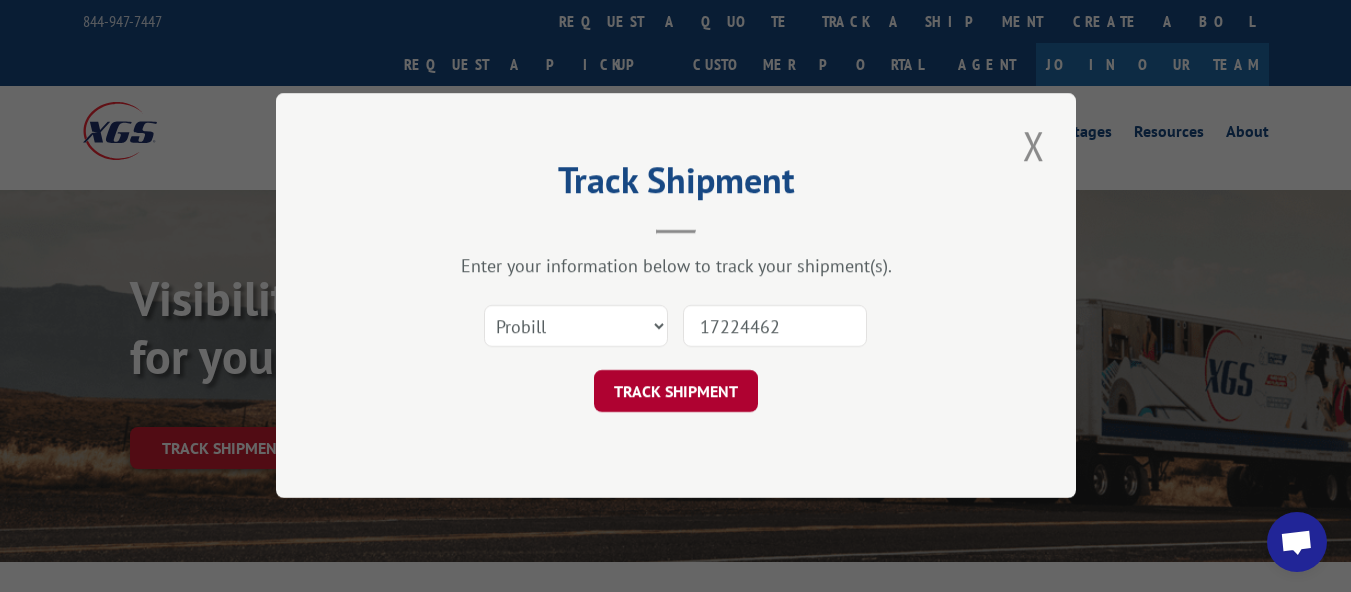 type on "17224462" 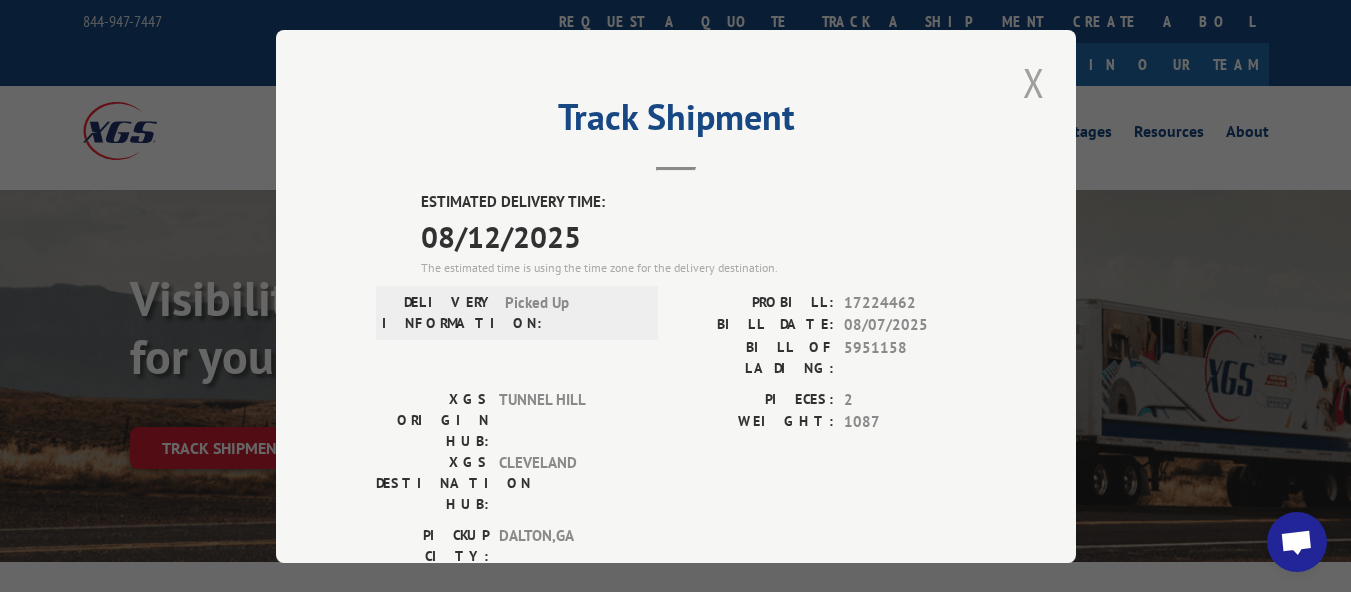 click at bounding box center [1034, 82] 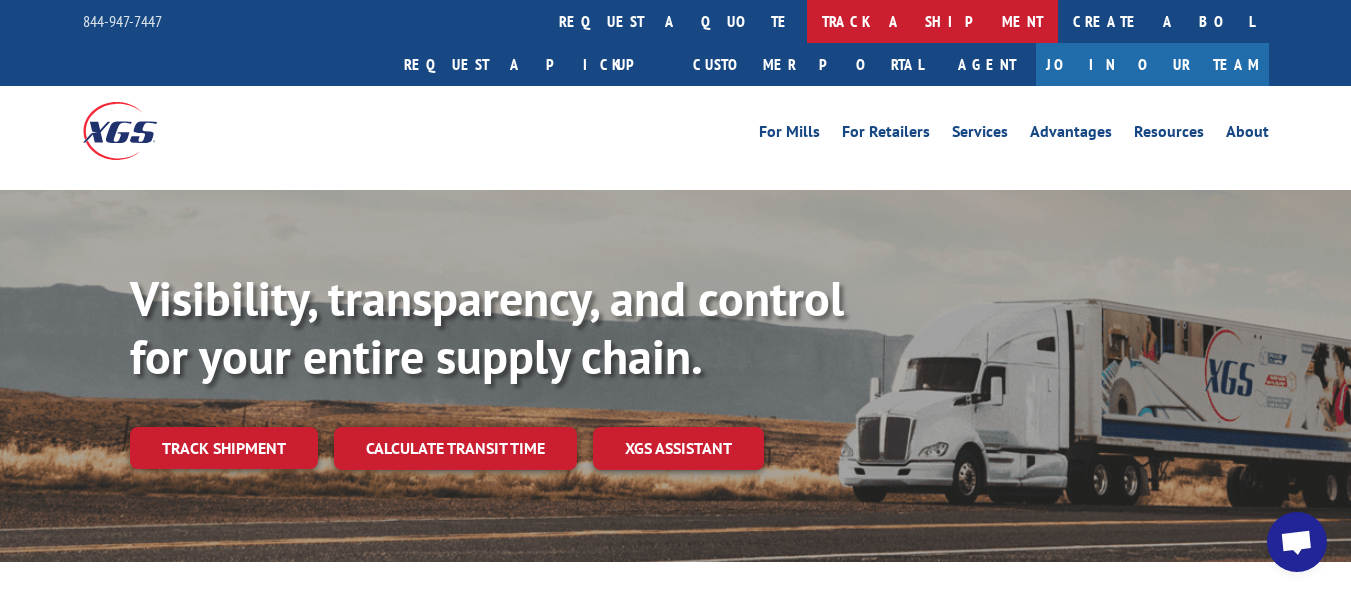 click on "track a shipment" at bounding box center [932, 21] 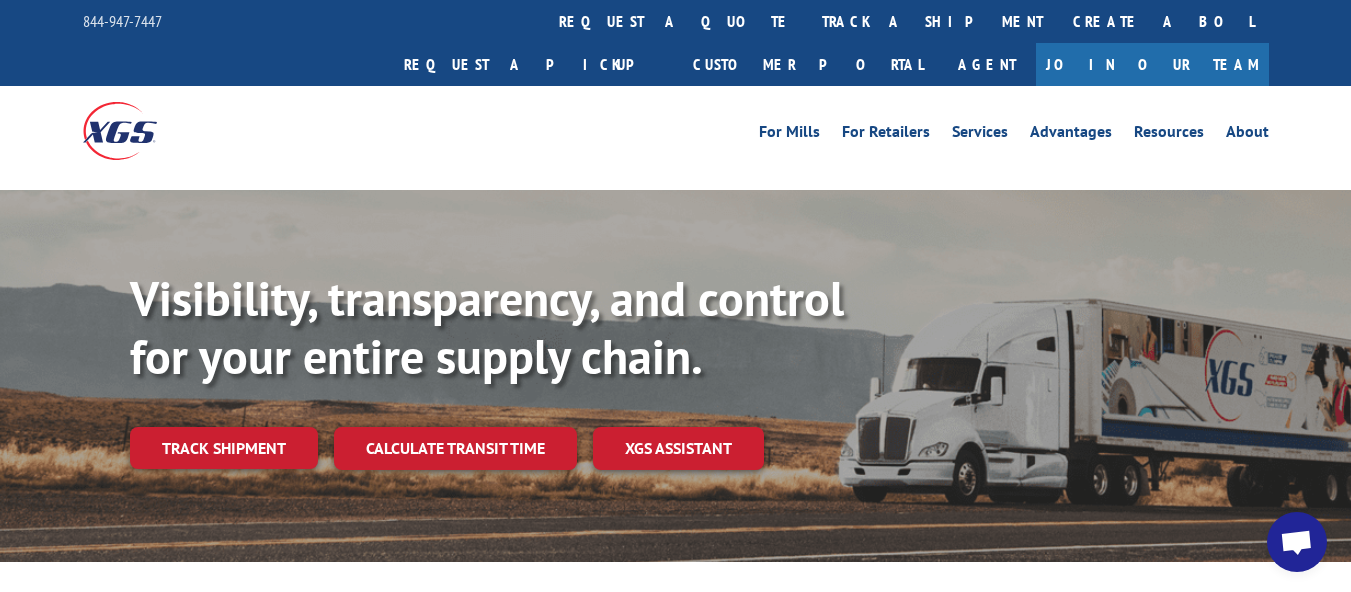 scroll, scrollTop: 0, scrollLeft: 0, axis: both 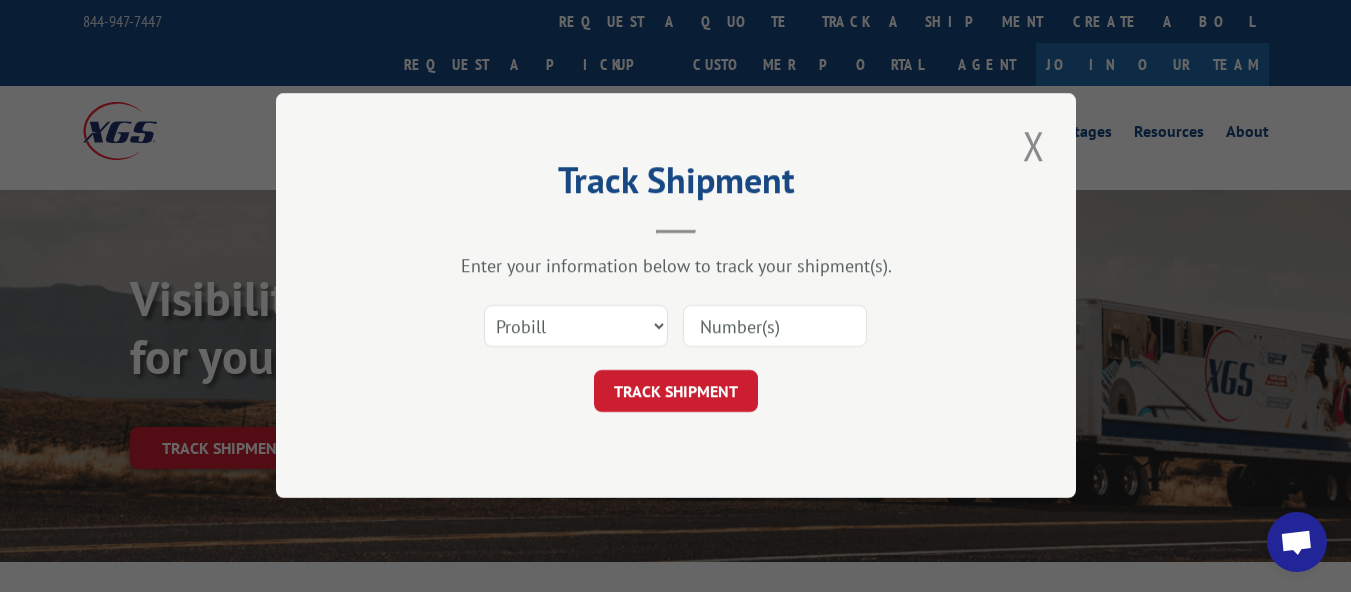 drag, startPoint x: 738, startPoint y: 329, endPoint x: 726, endPoint y: 322, distance: 13.892444 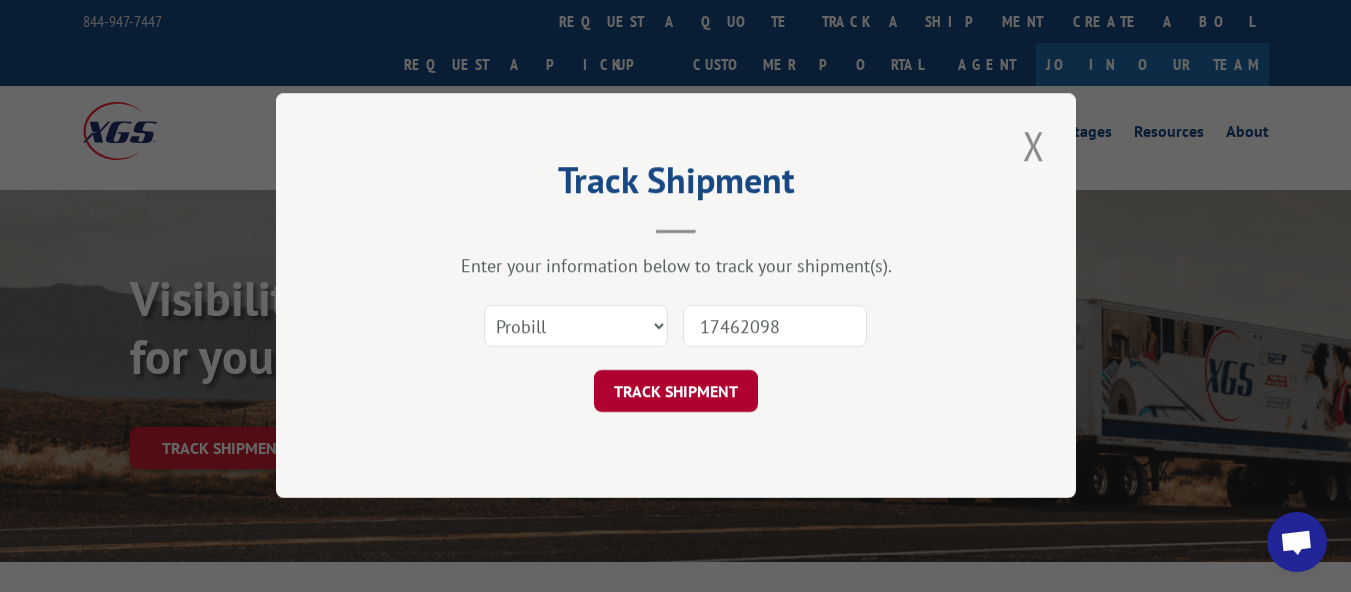 type on "17462098" 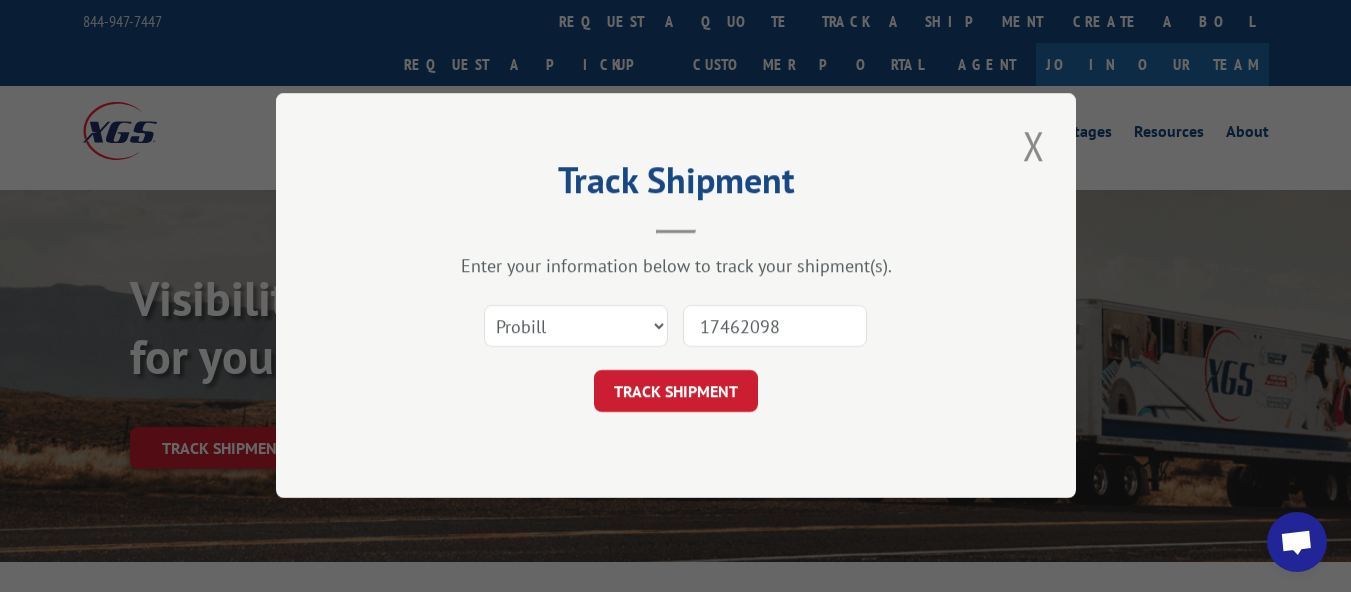 click on "TRACK SHIPMENT" at bounding box center [676, 392] 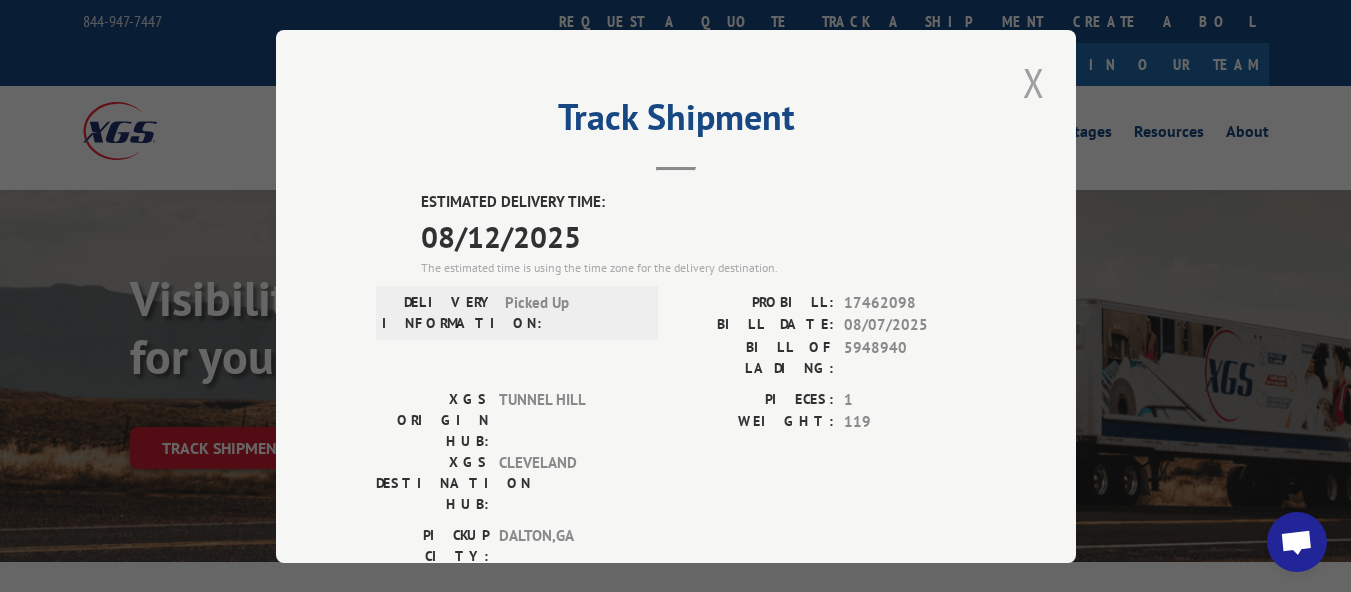 click at bounding box center [1034, 82] 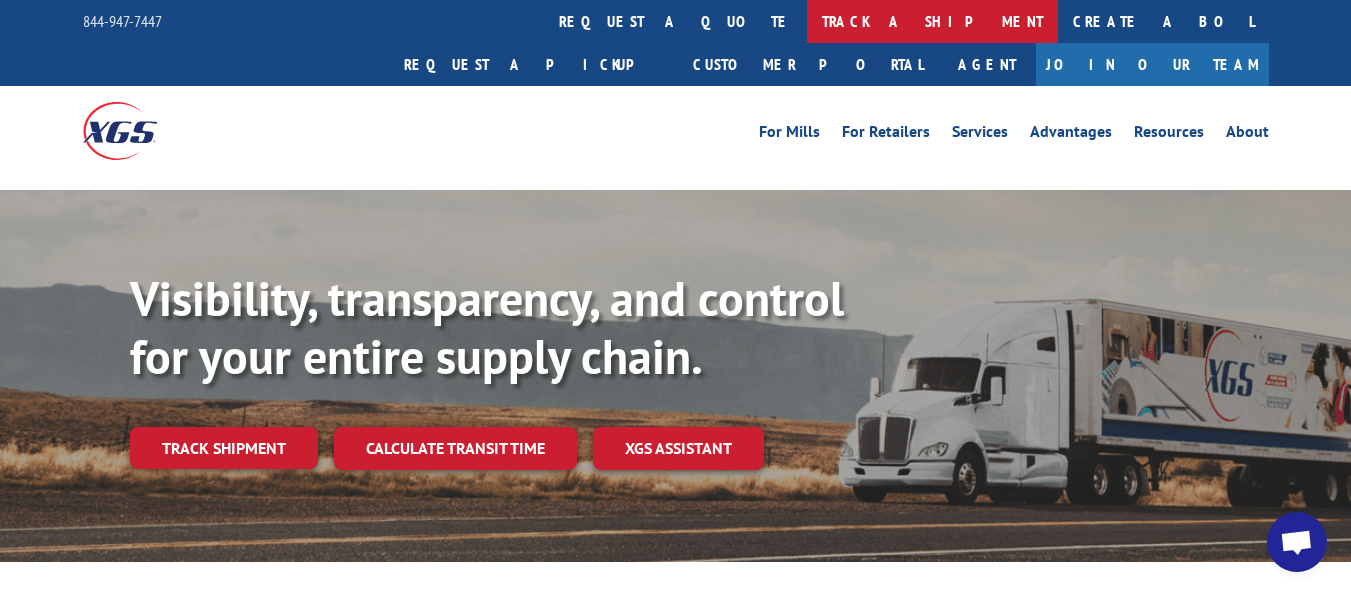 click on "track a shipment" at bounding box center (932, 21) 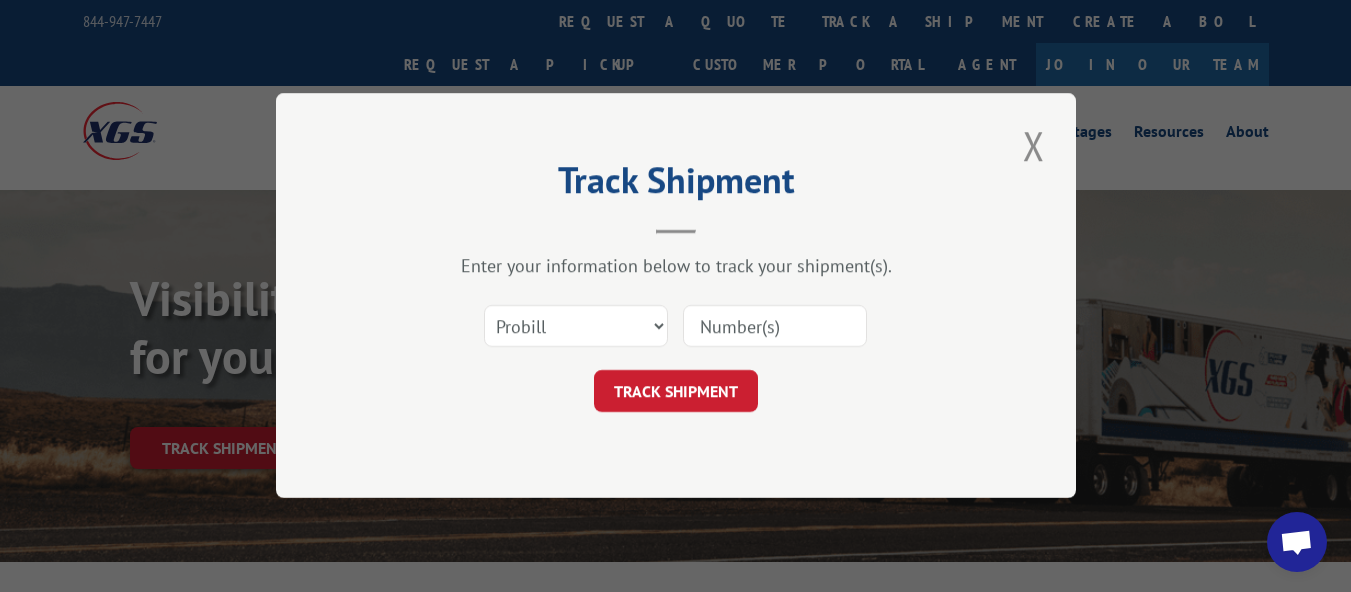 scroll, scrollTop: 0, scrollLeft: 0, axis: both 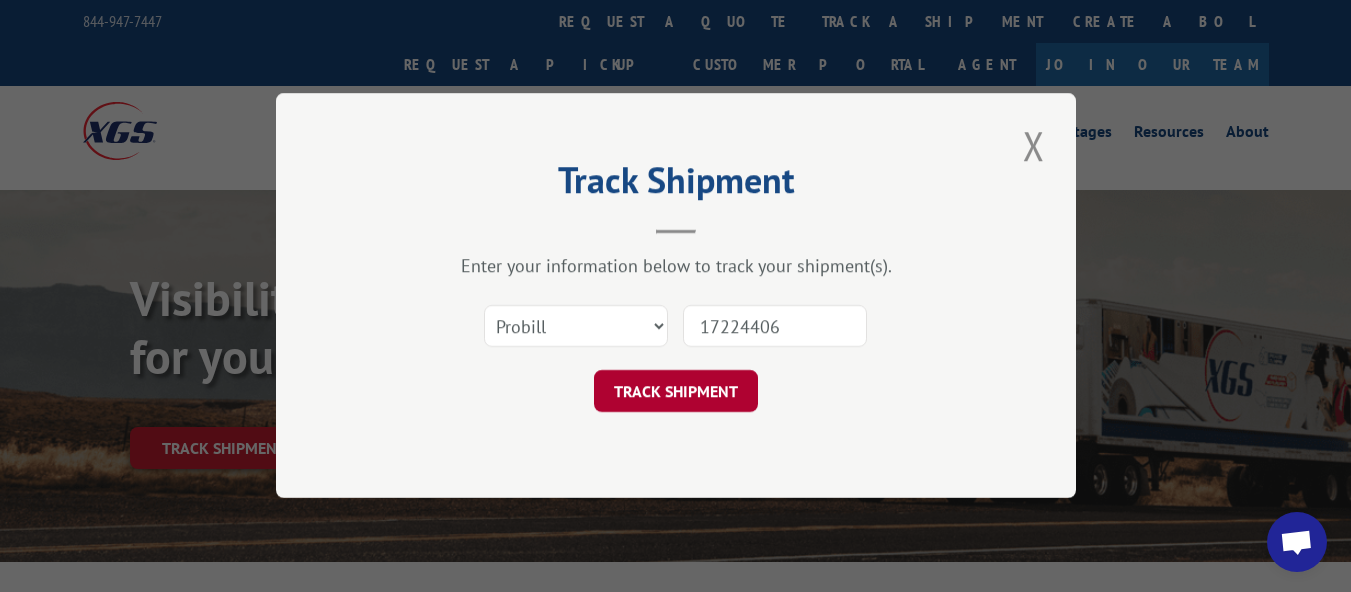 type on "17224406" 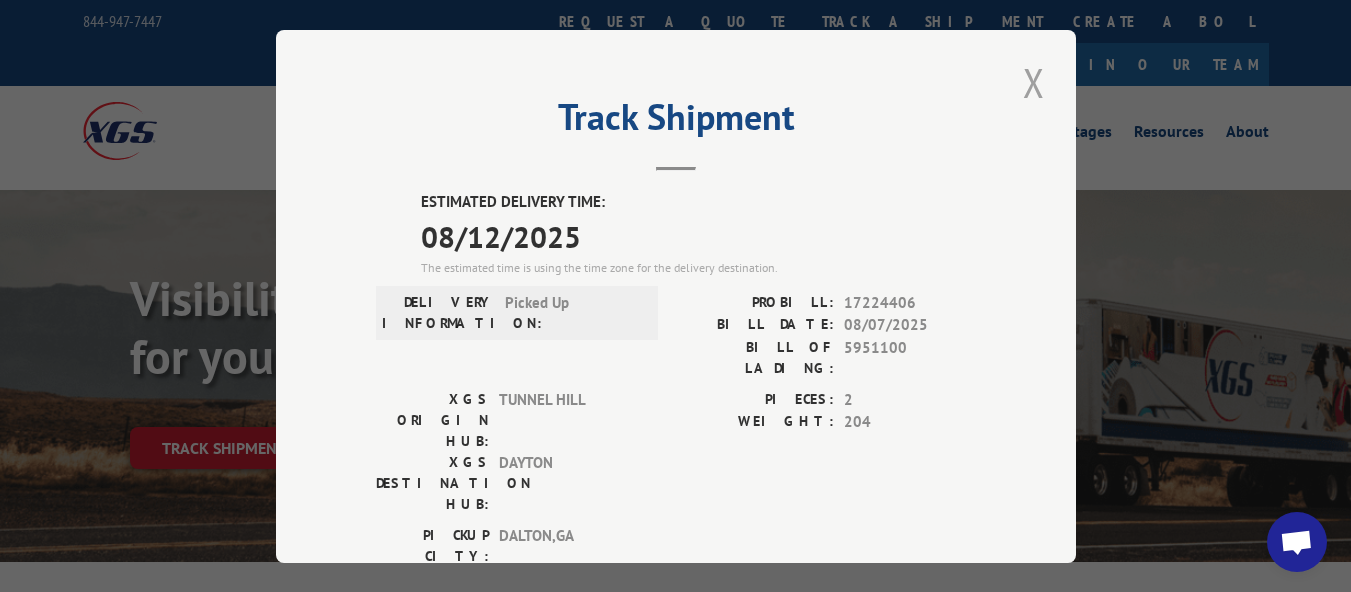click at bounding box center (1034, 82) 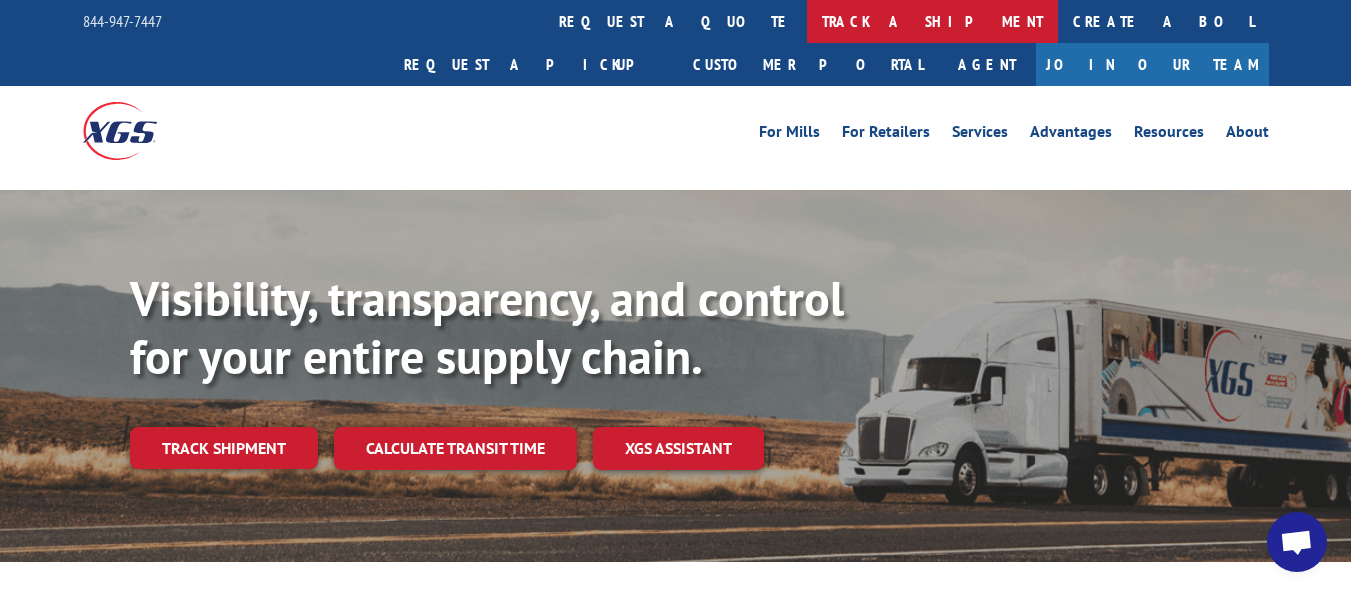 click on "track a shipment" at bounding box center [932, 21] 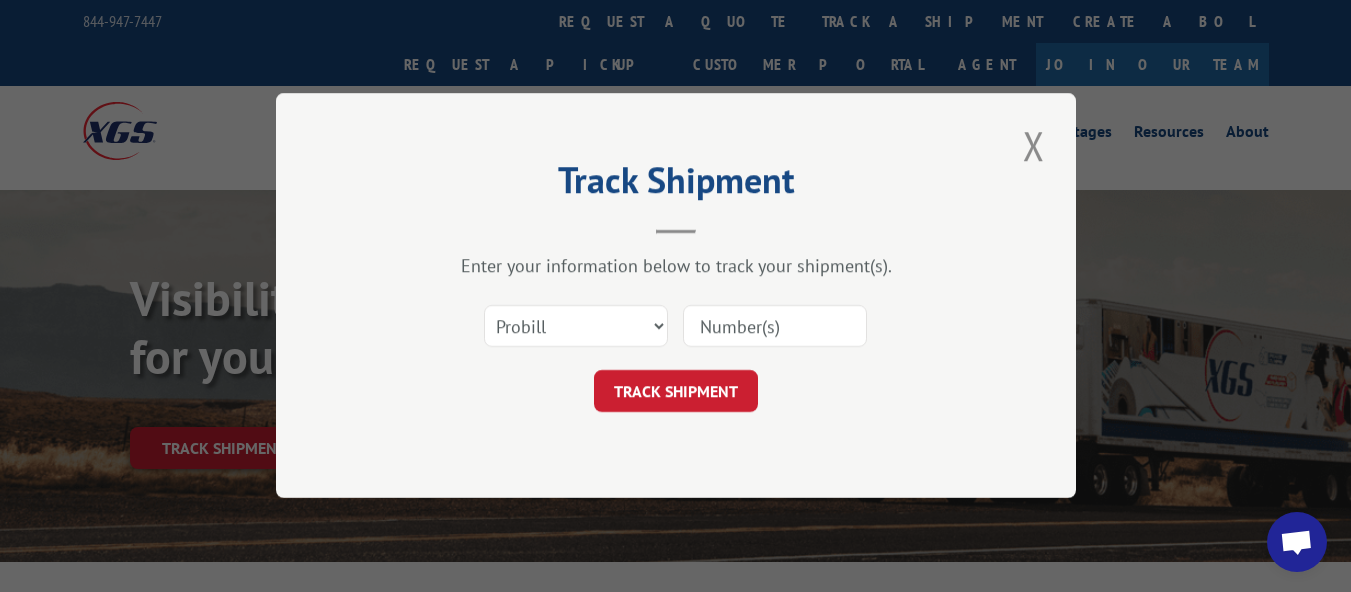 scroll, scrollTop: 0, scrollLeft: 0, axis: both 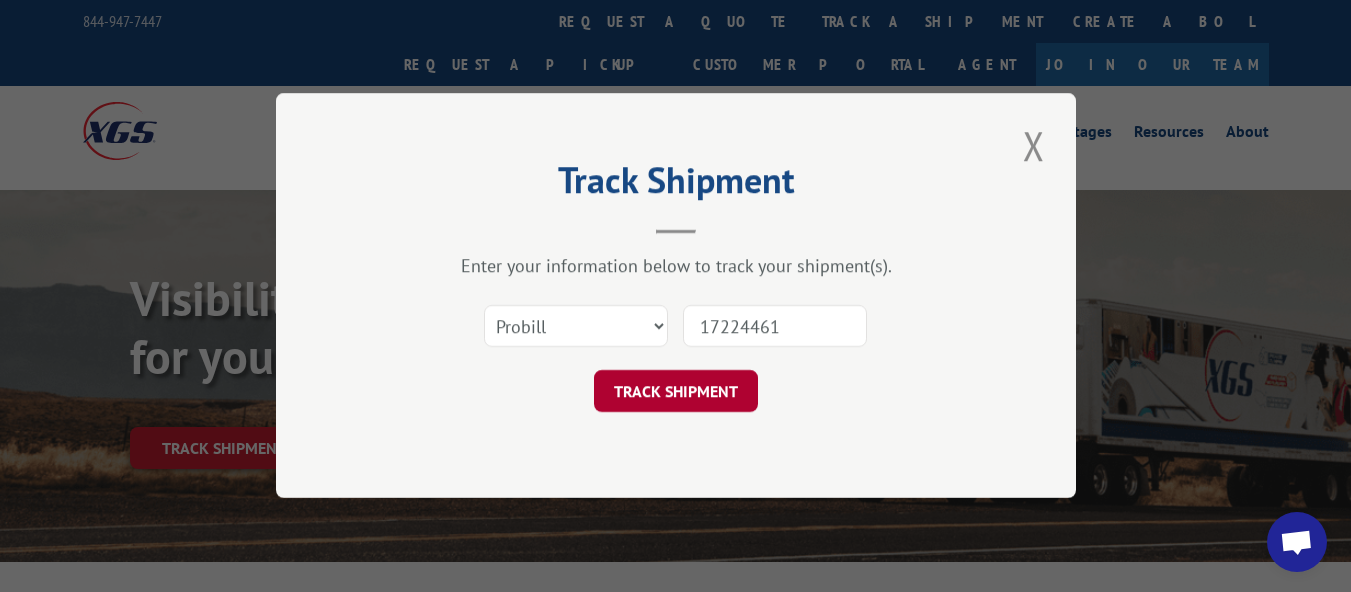 type on "17224461" 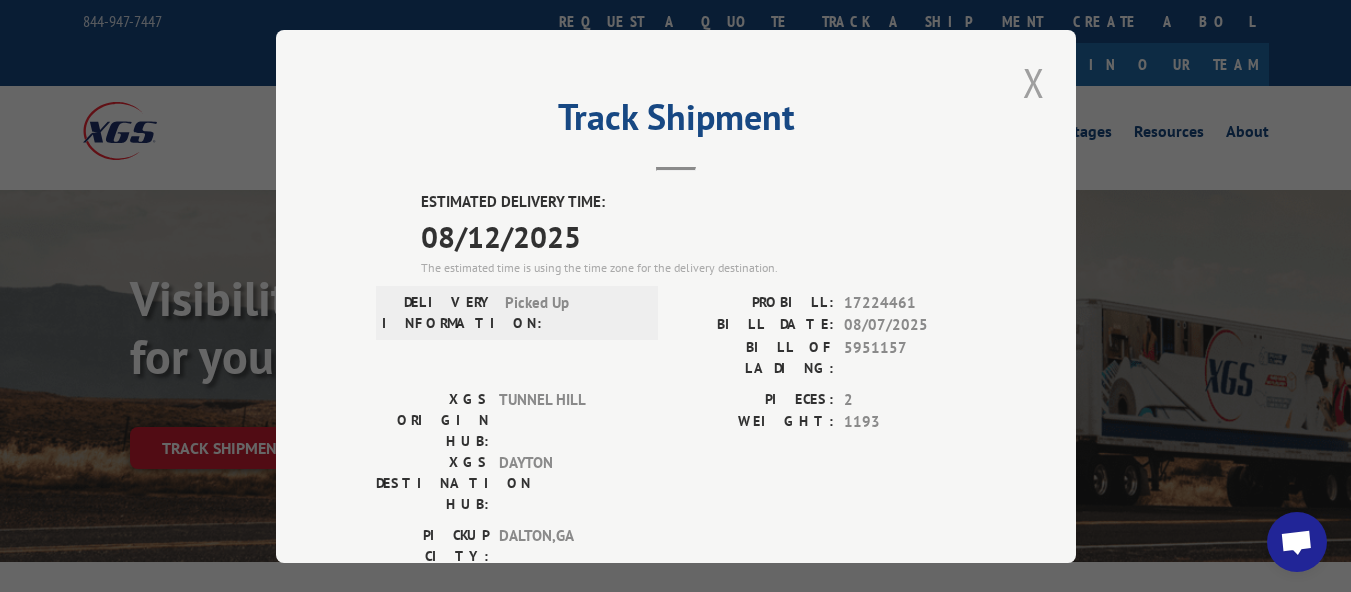 click at bounding box center (1034, 82) 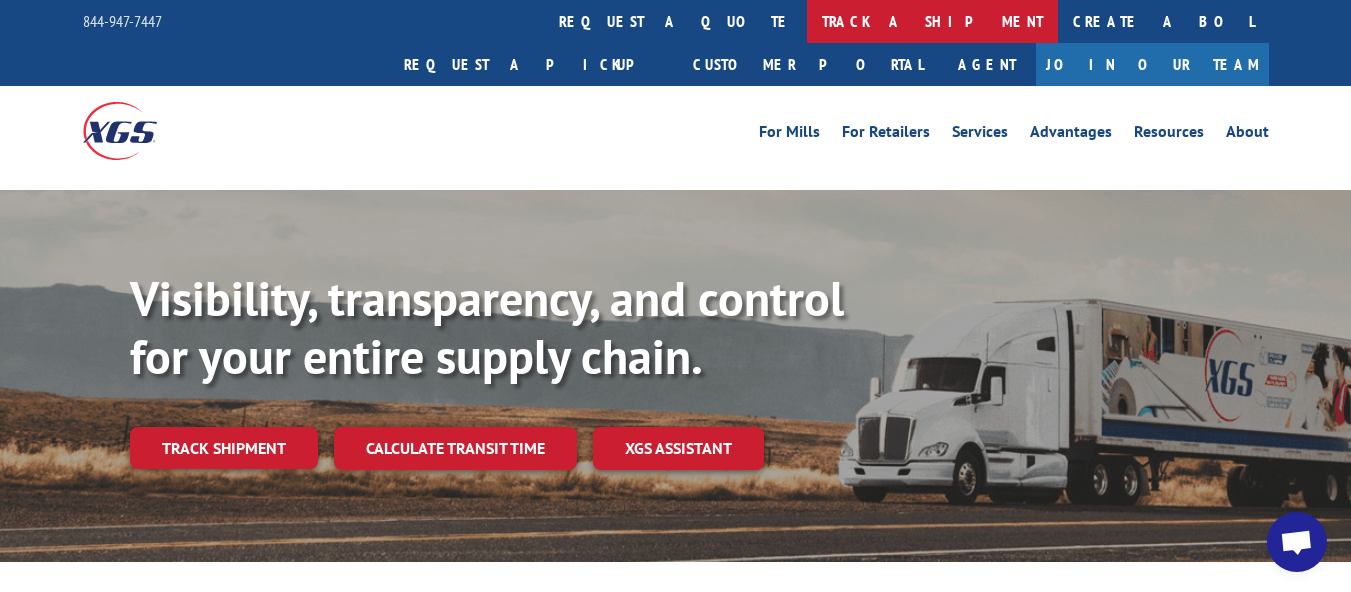 click on "track a shipment" at bounding box center [932, 21] 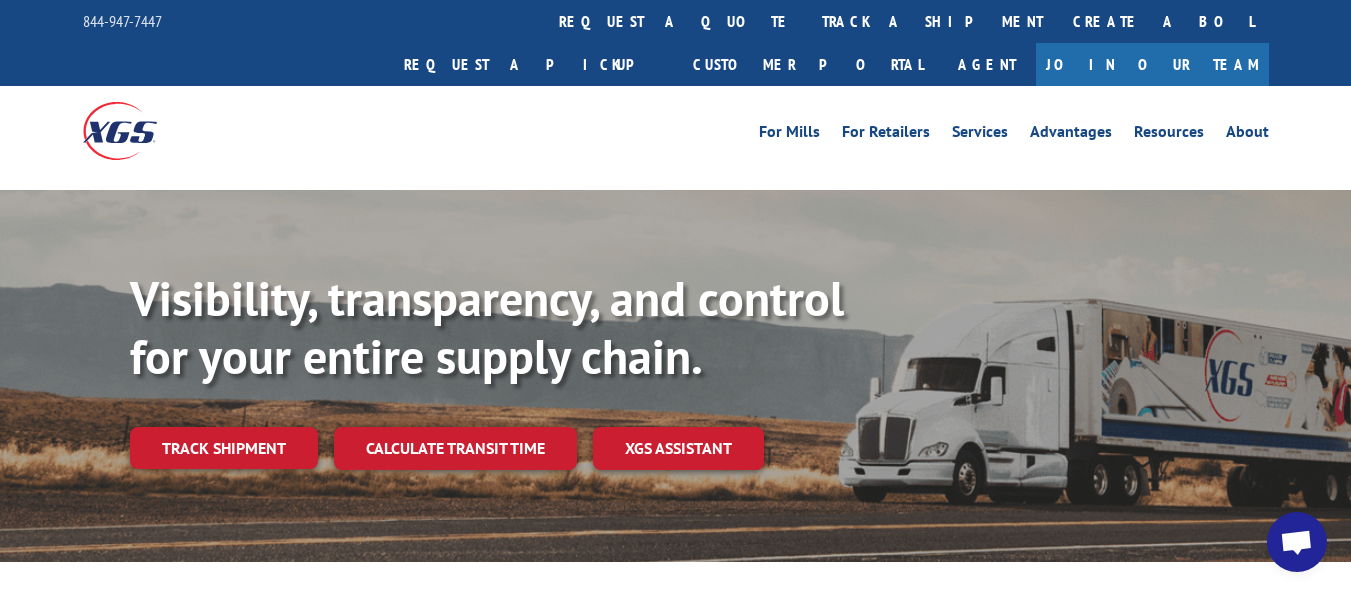 scroll, scrollTop: 0, scrollLeft: 0, axis: both 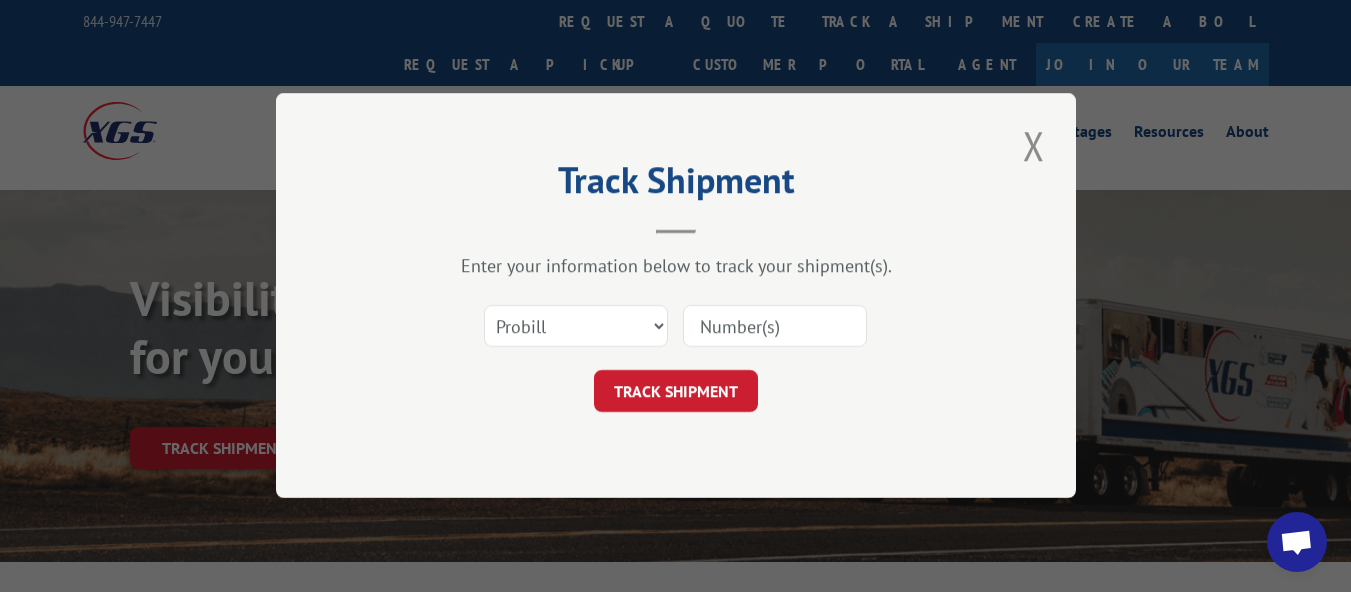 click at bounding box center [775, 327] 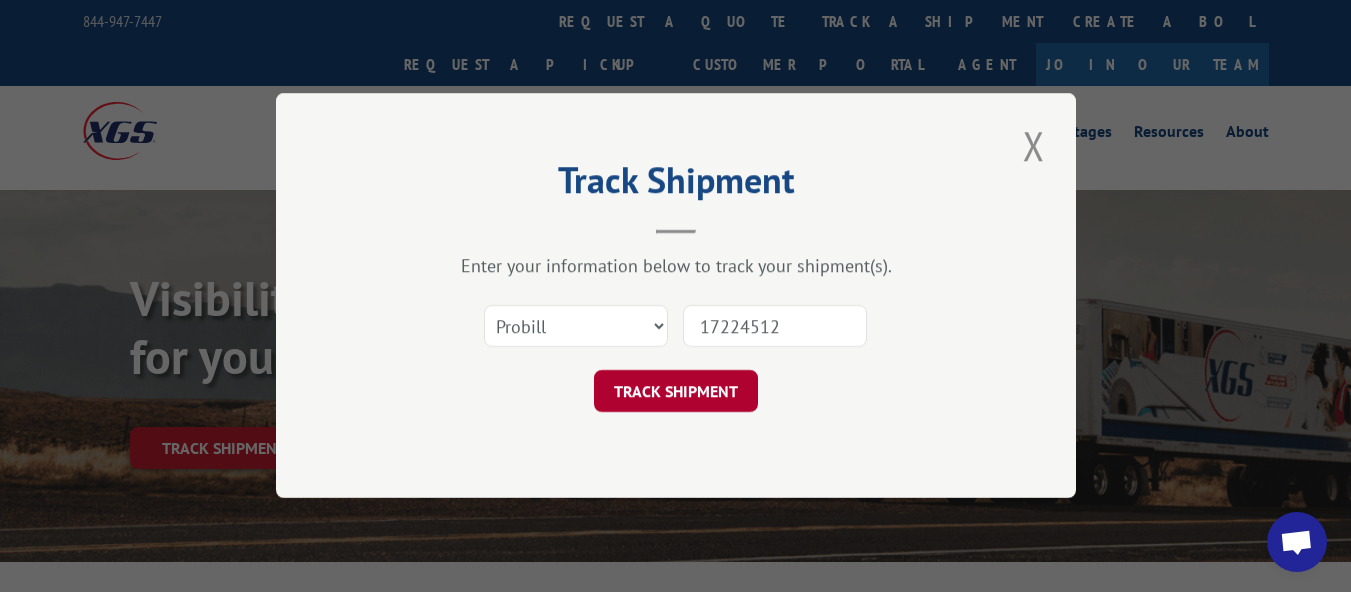 type on "17224512" 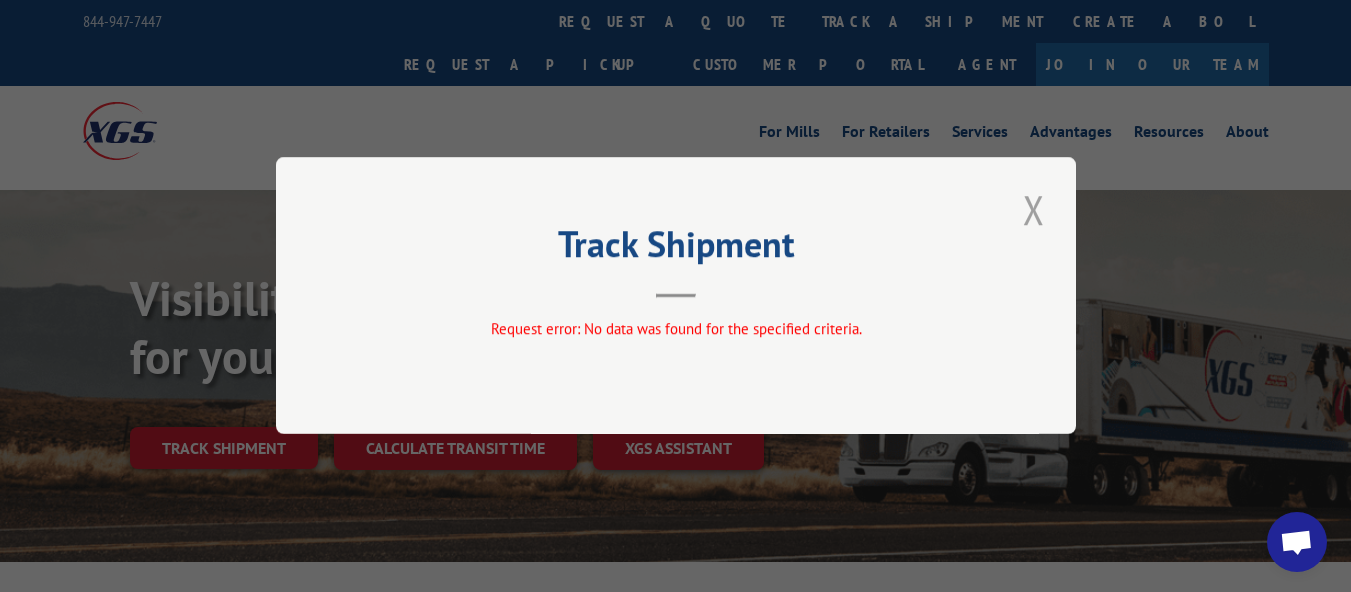 click at bounding box center [1034, 209] 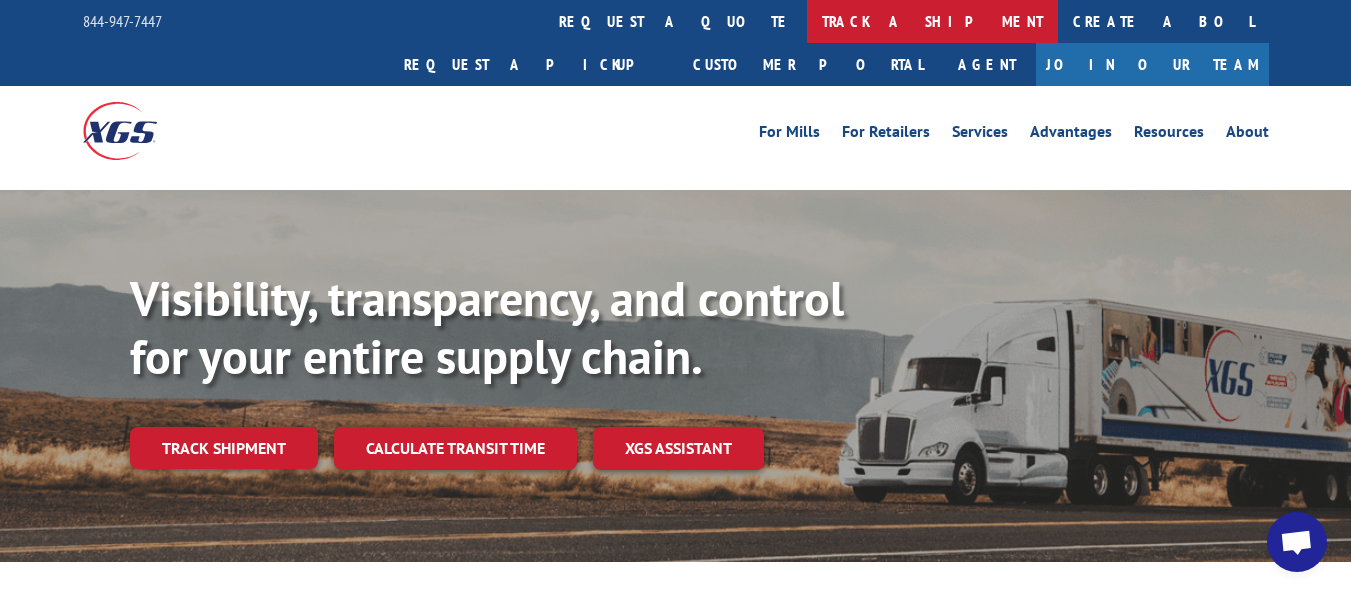 click on "track a shipment" at bounding box center (932, 21) 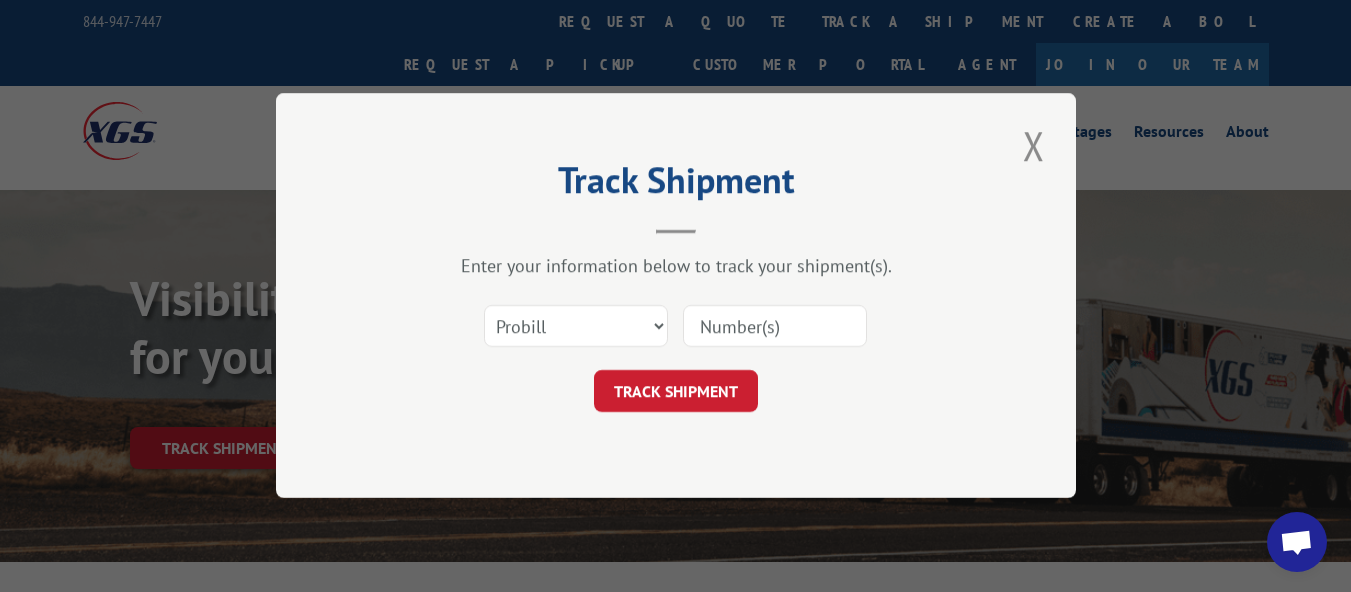 click at bounding box center (775, 327) 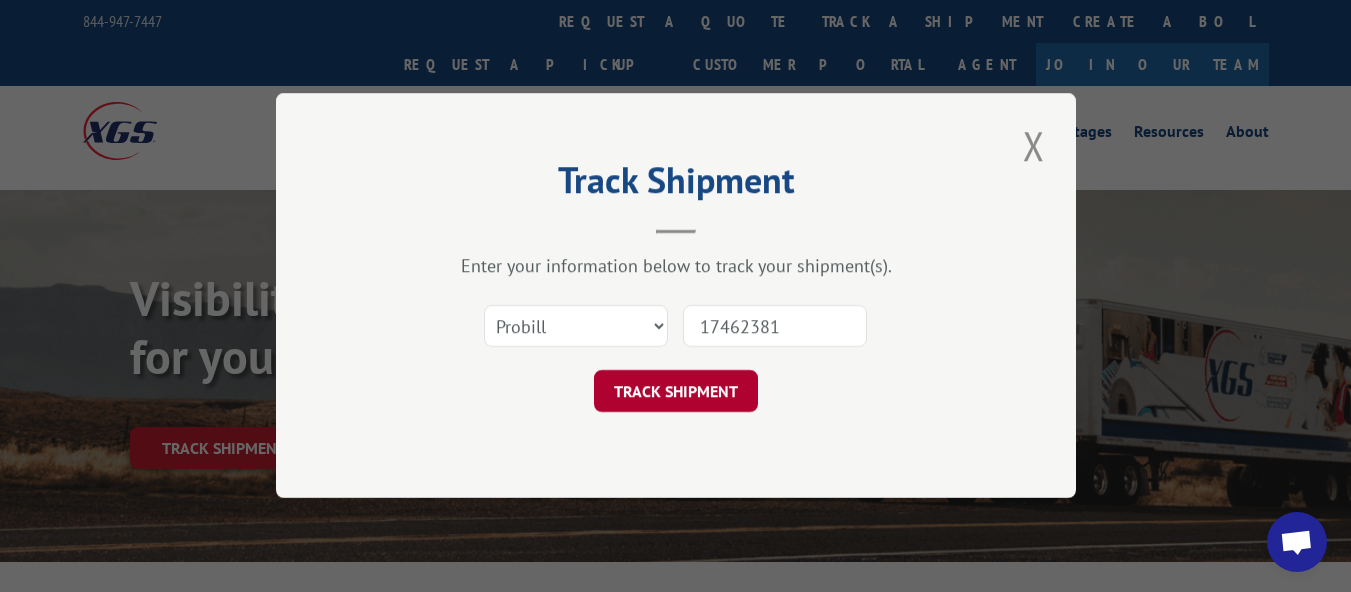 type on "17462381" 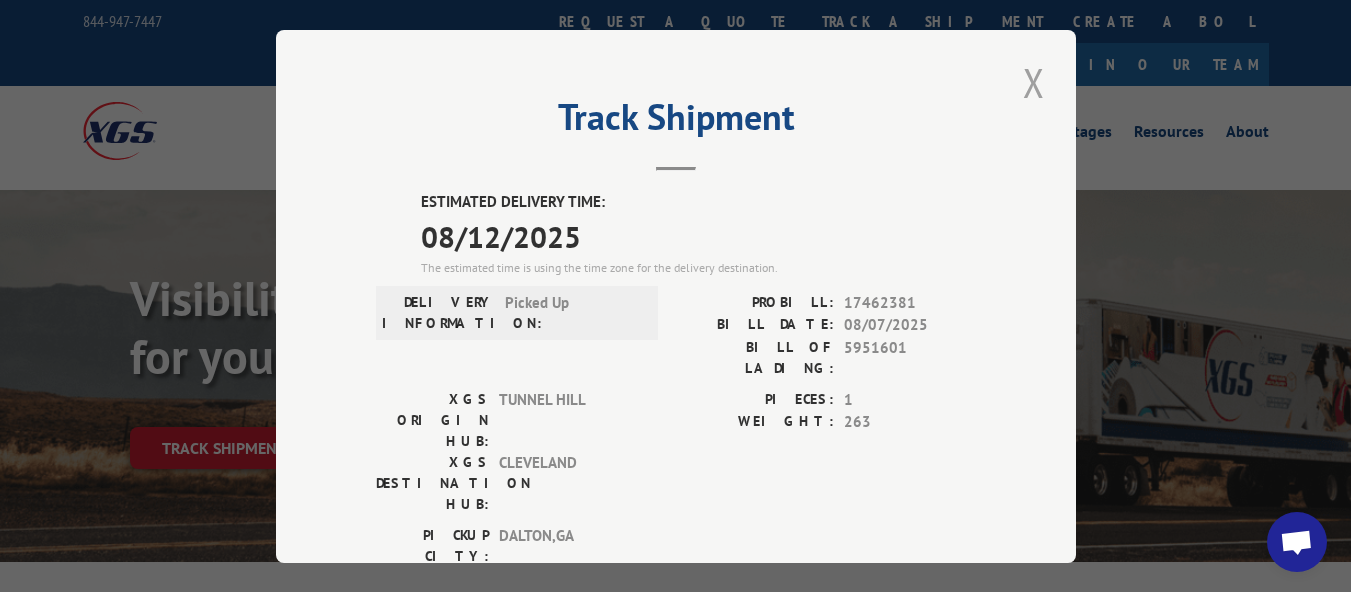 click at bounding box center (1034, 82) 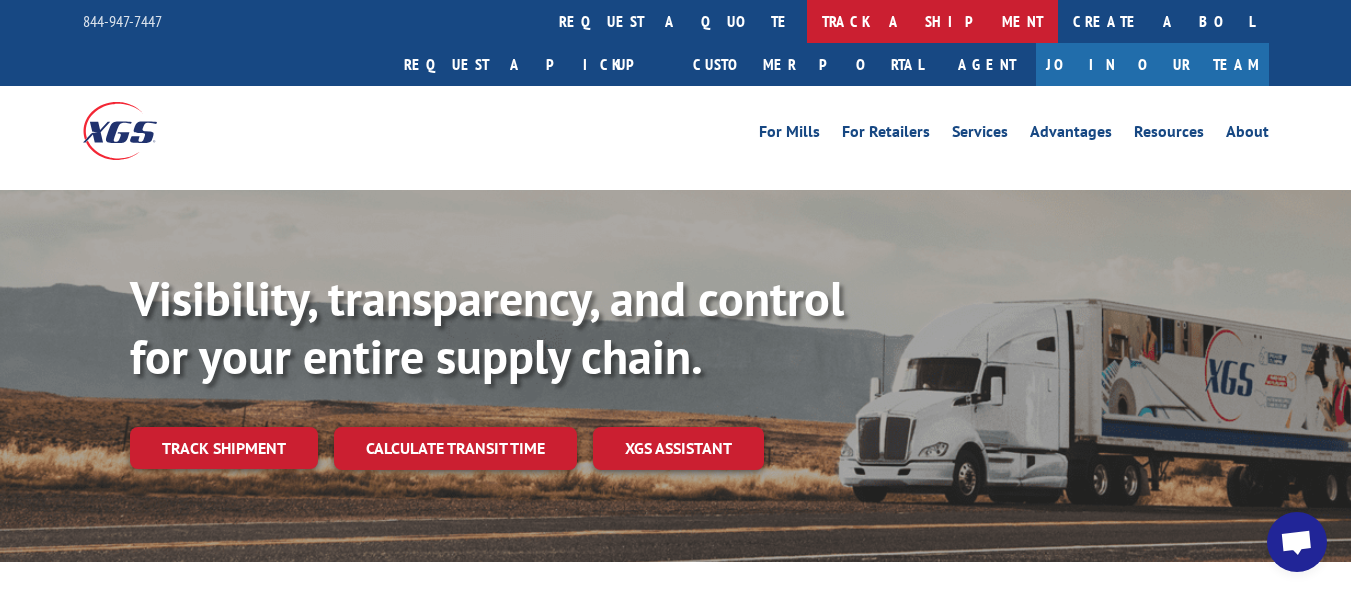 click on "track a shipment" at bounding box center [932, 21] 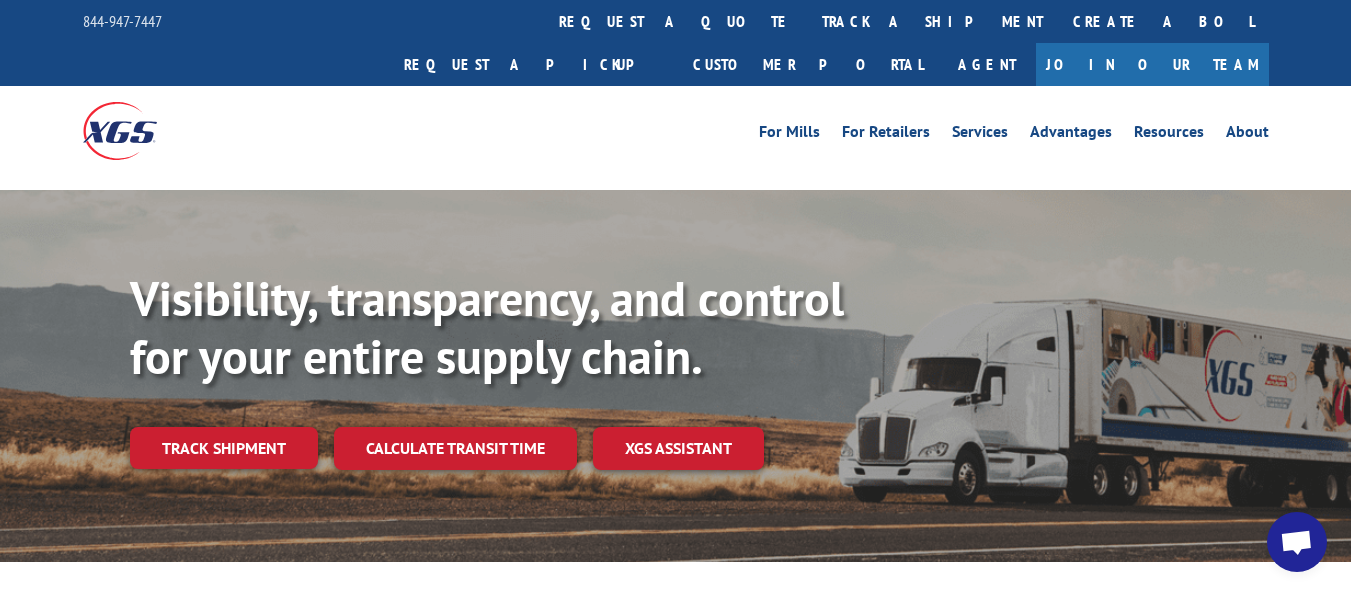 scroll, scrollTop: 0, scrollLeft: 0, axis: both 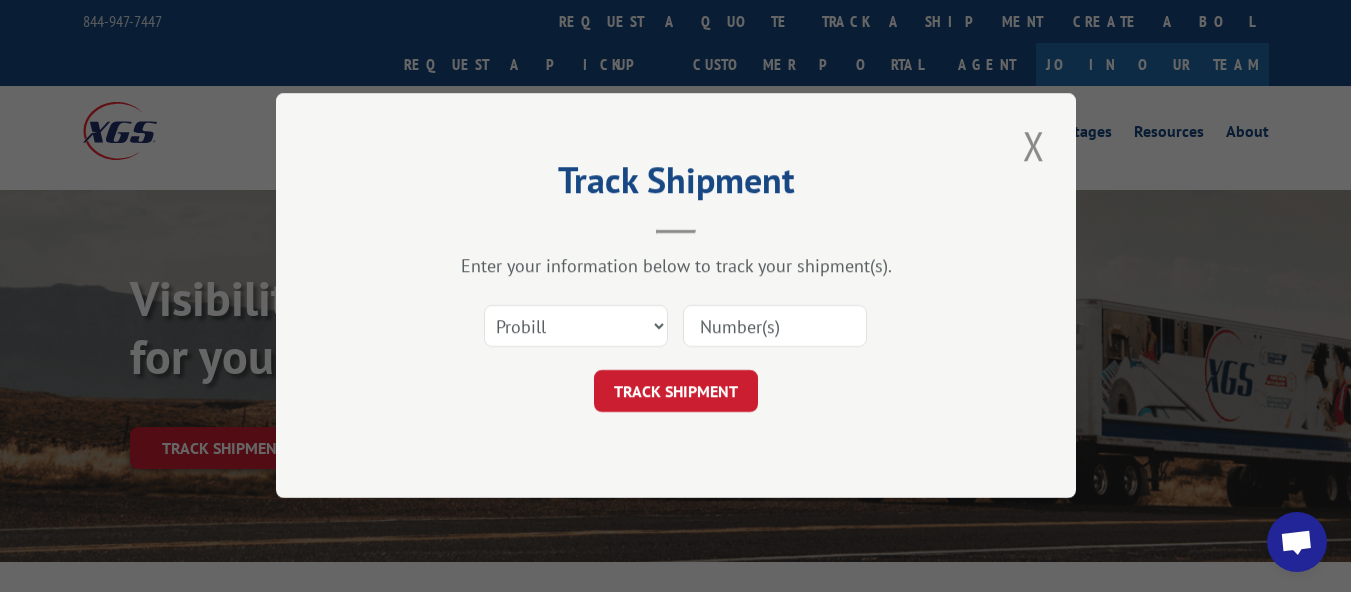 click at bounding box center (775, 327) 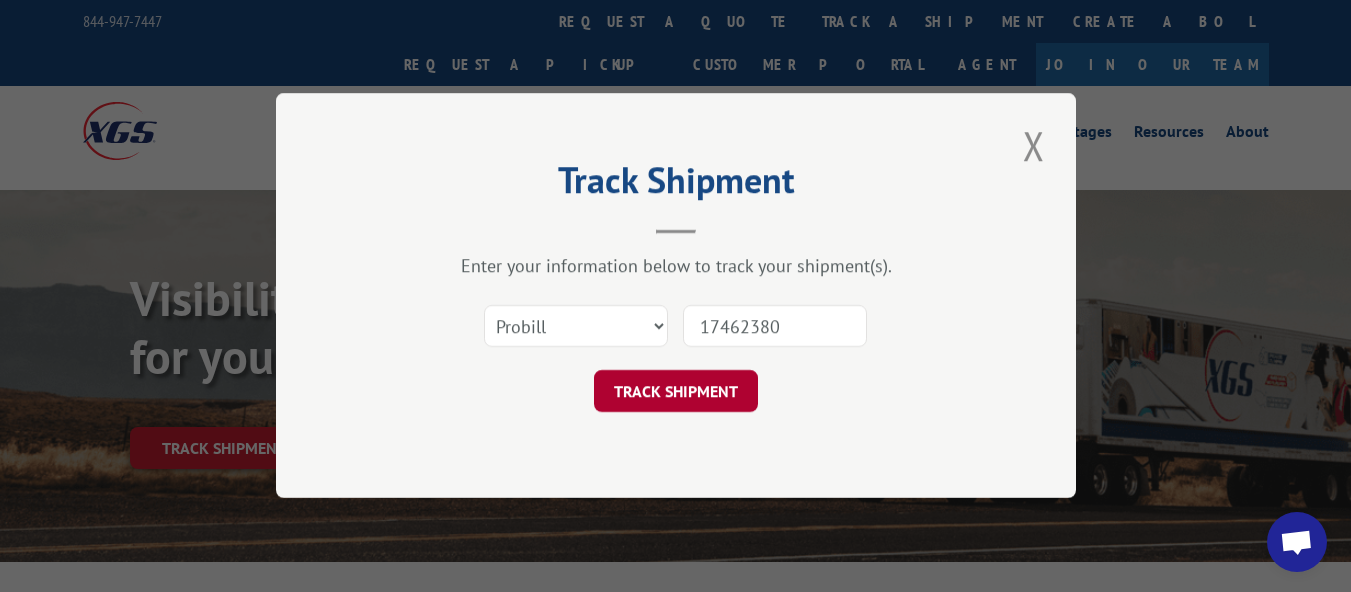 type on "17462380" 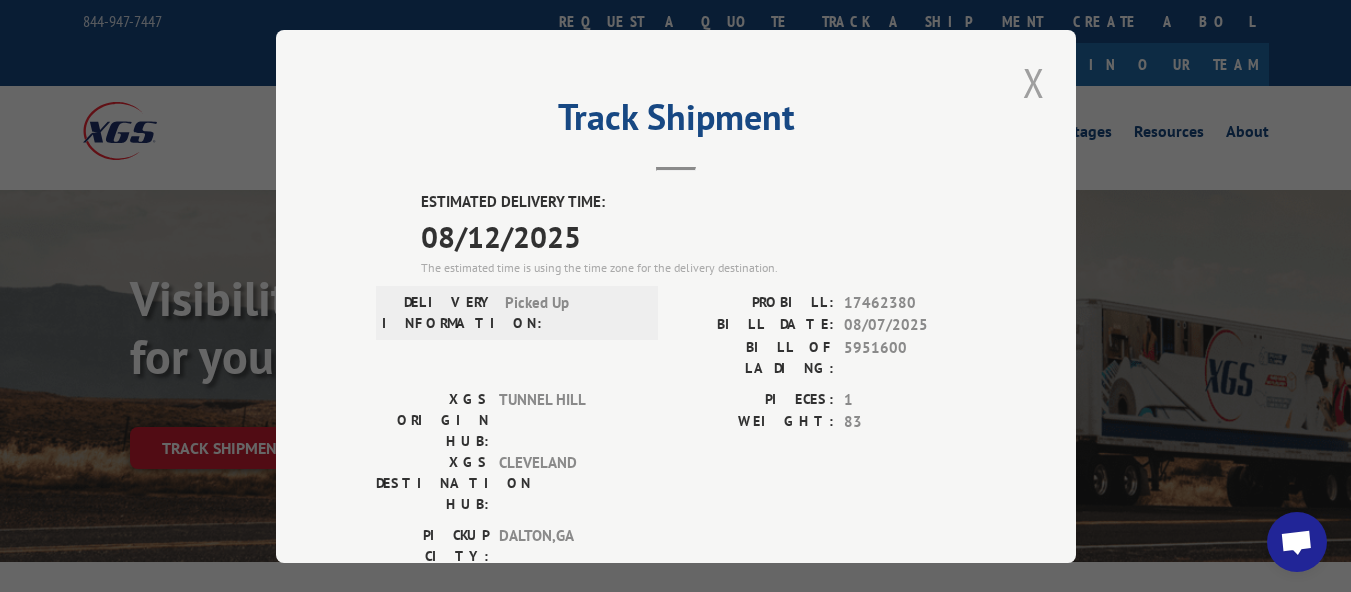 click at bounding box center [1034, 82] 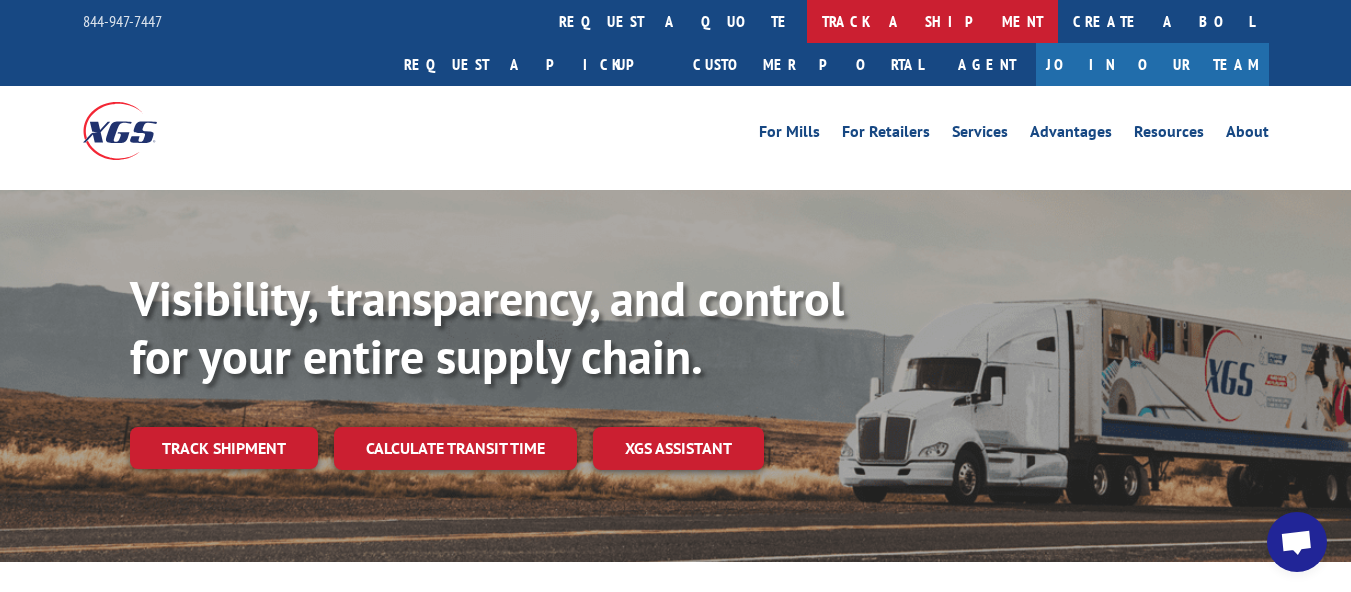 click on "track a shipment" at bounding box center [932, 21] 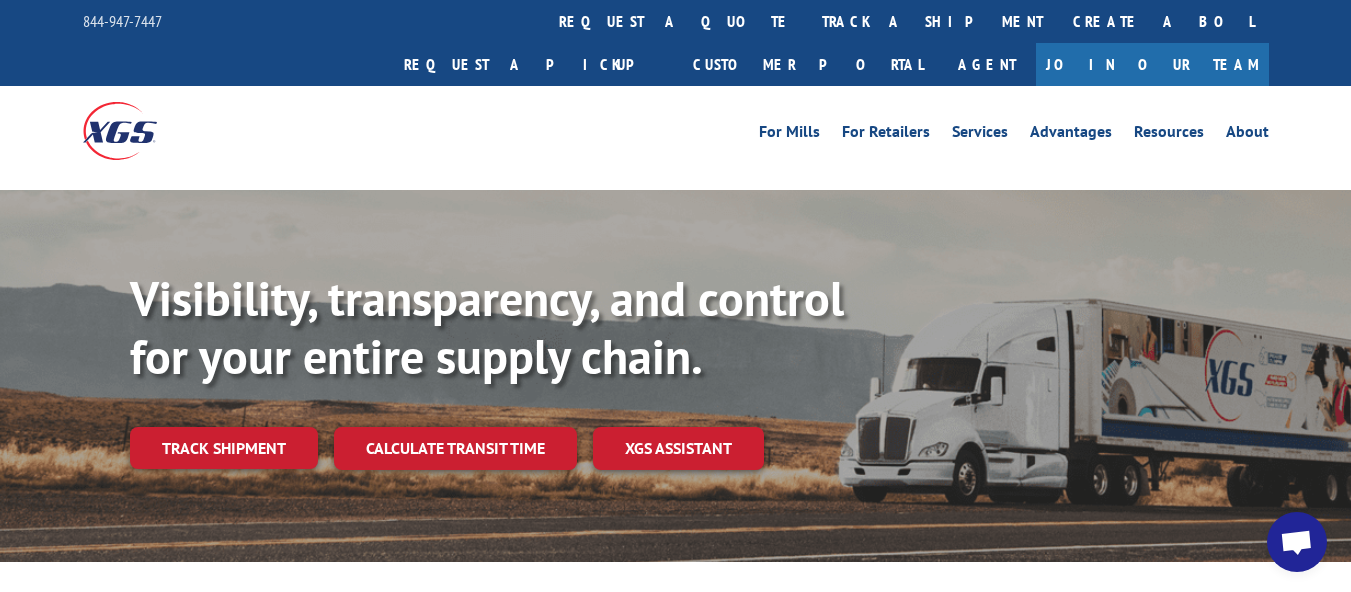 scroll, scrollTop: 0, scrollLeft: 0, axis: both 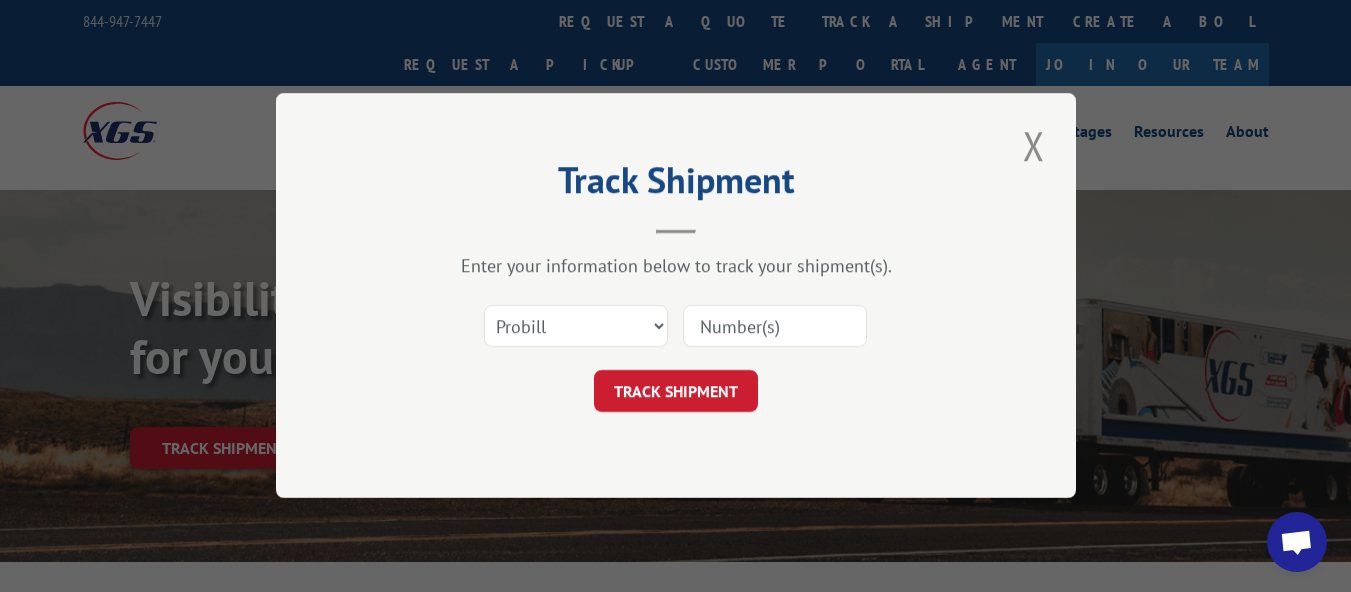 click at bounding box center (775, 327) 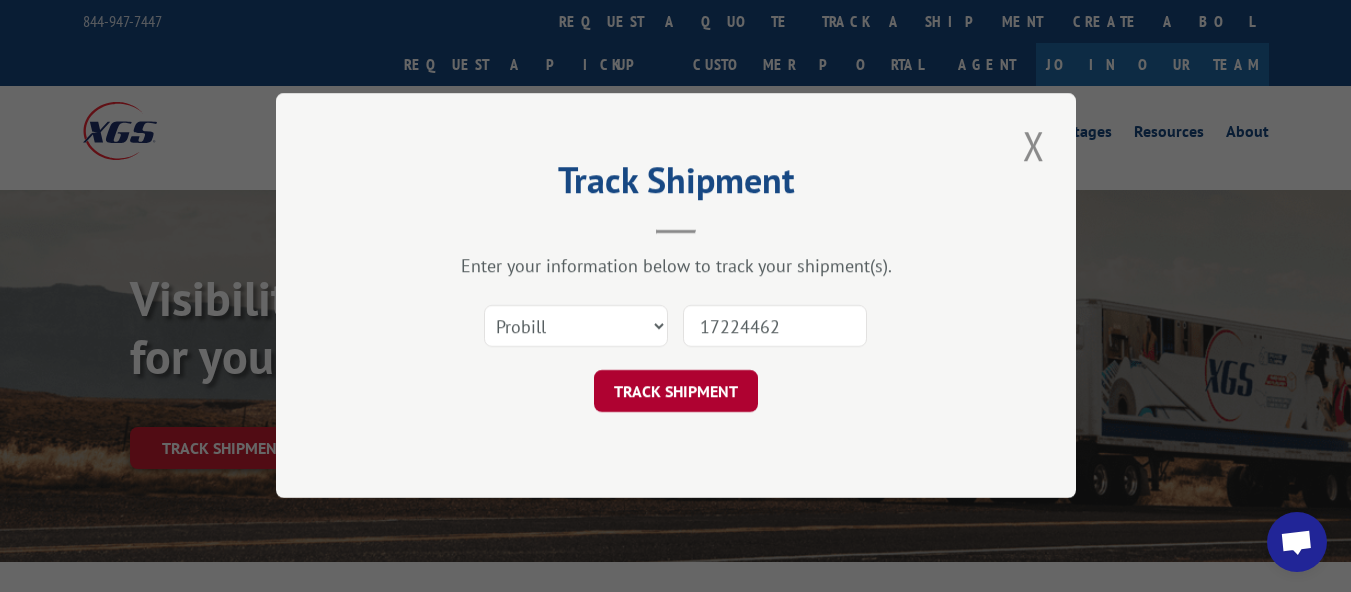 type on "17224462" 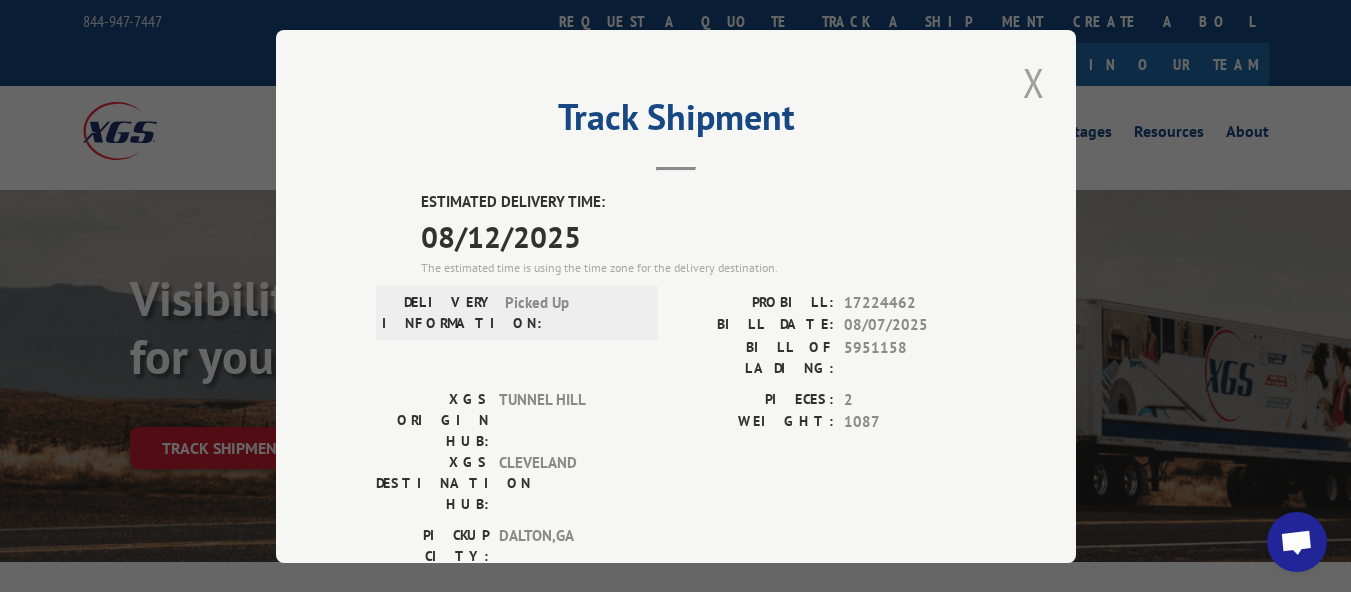 click at bounding box center (1034, 82) 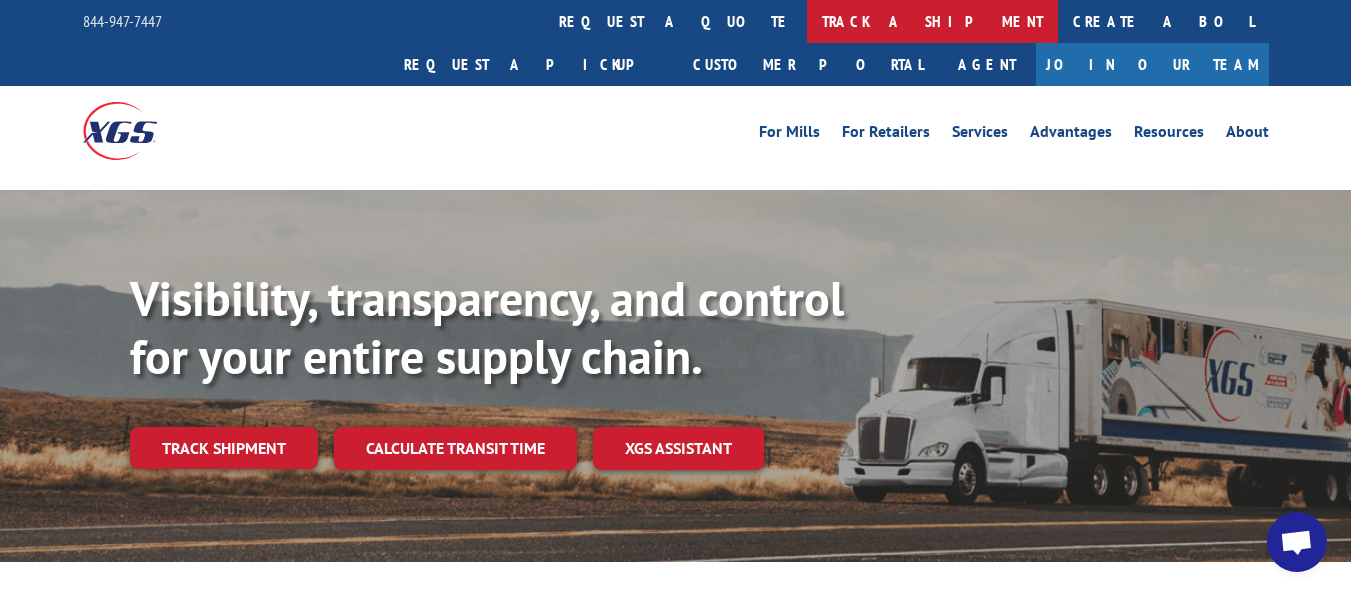 click on "track a shipment" at bounding box center [932, 21] 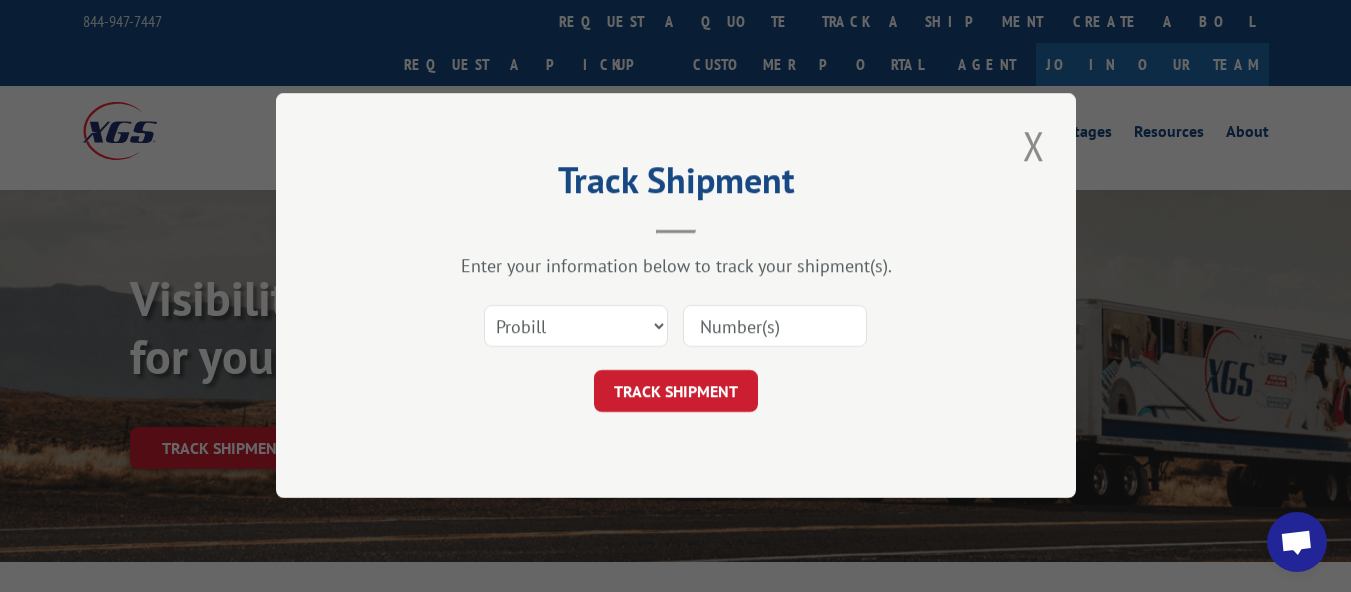 scroll, scrollTop: 0, scrollLeft: 0, axis: both 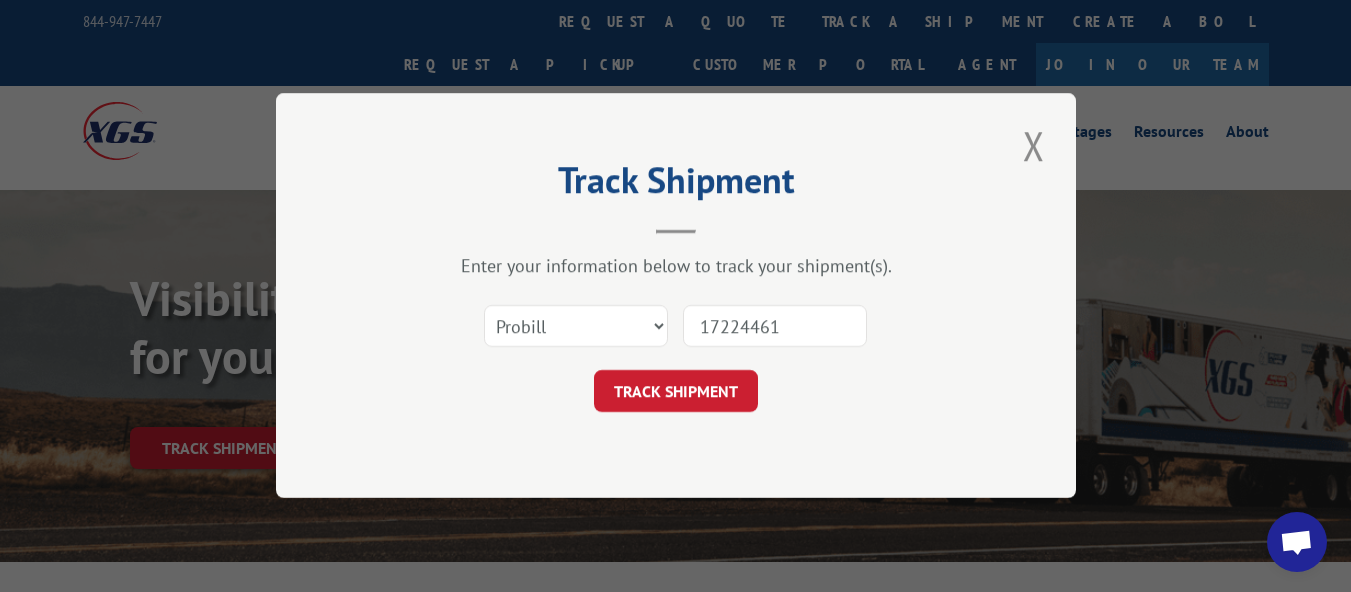 type on "17224461" 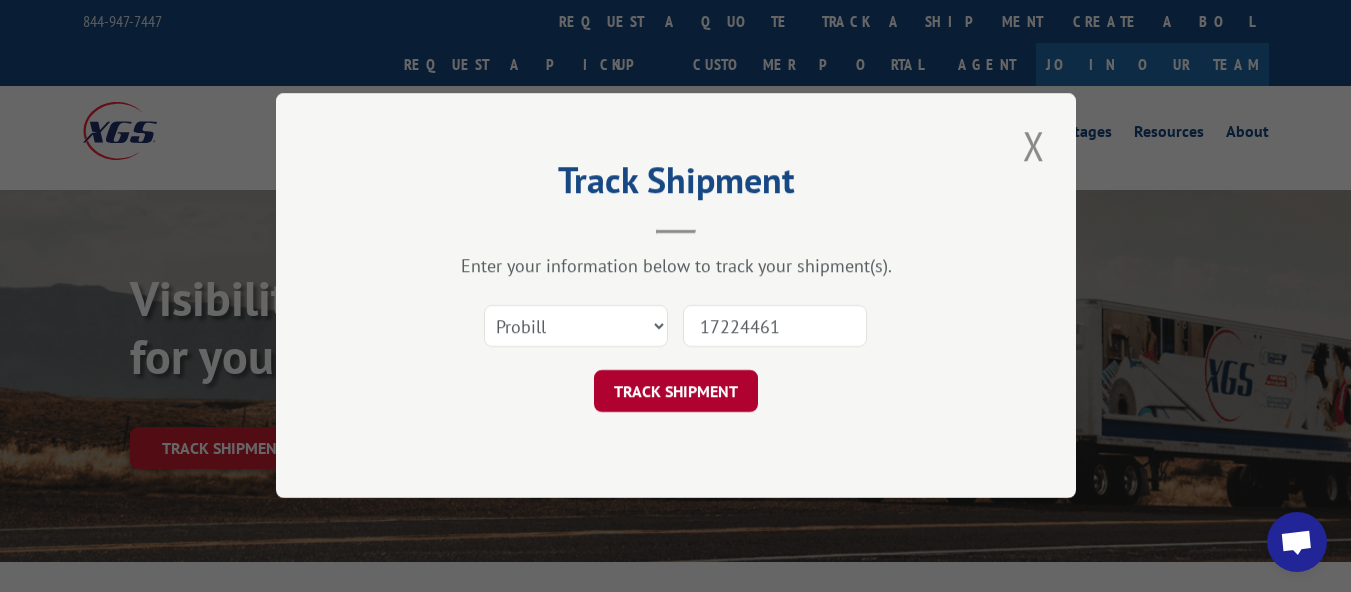 click on "TRACK SHIPMENT" at bounding box center (676, 392) 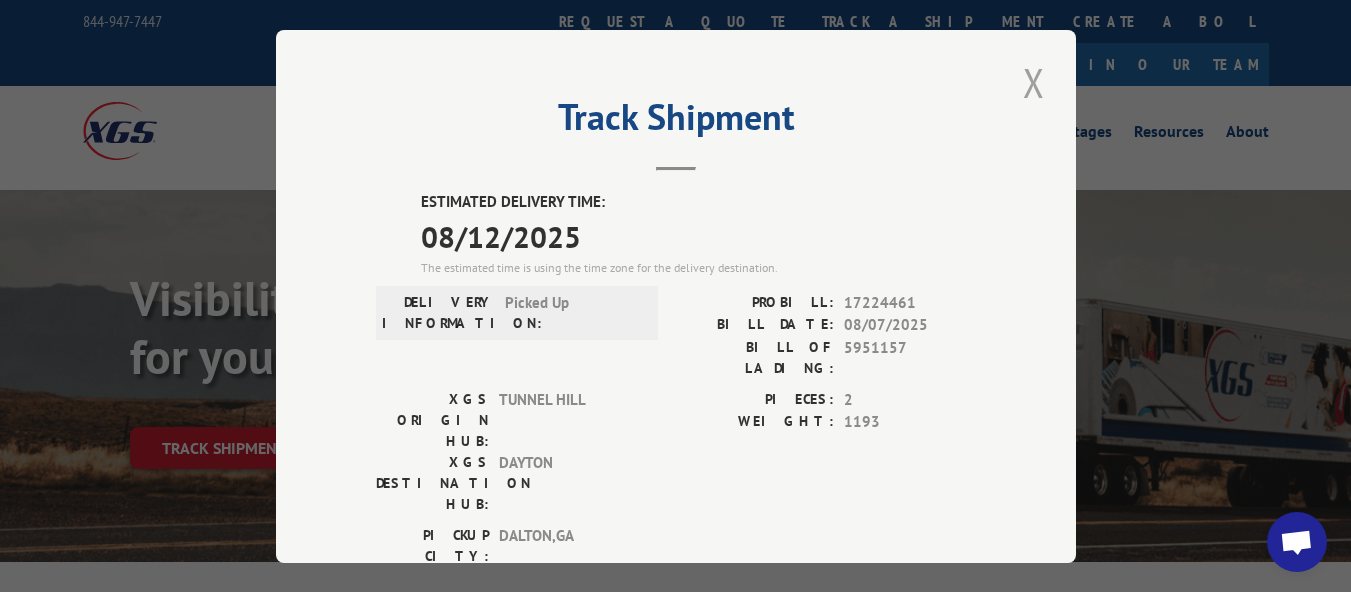 click at bounding box center (1034, 82) 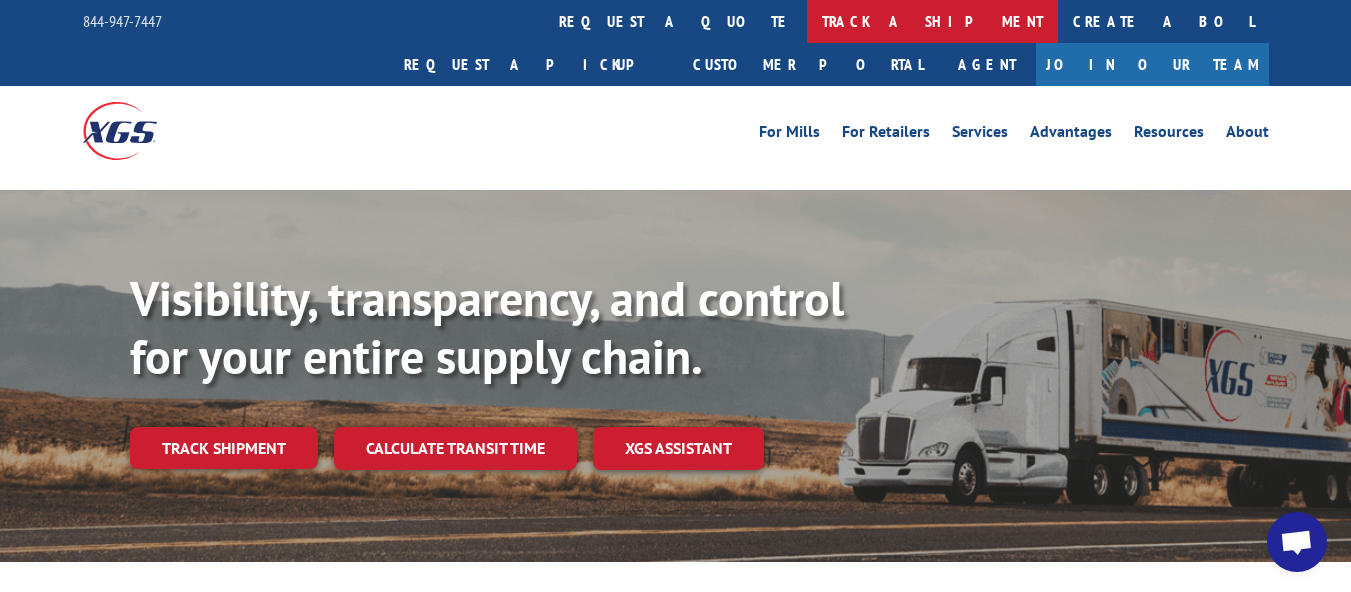 click on "track a shipment" at bounding box center [932, 21] 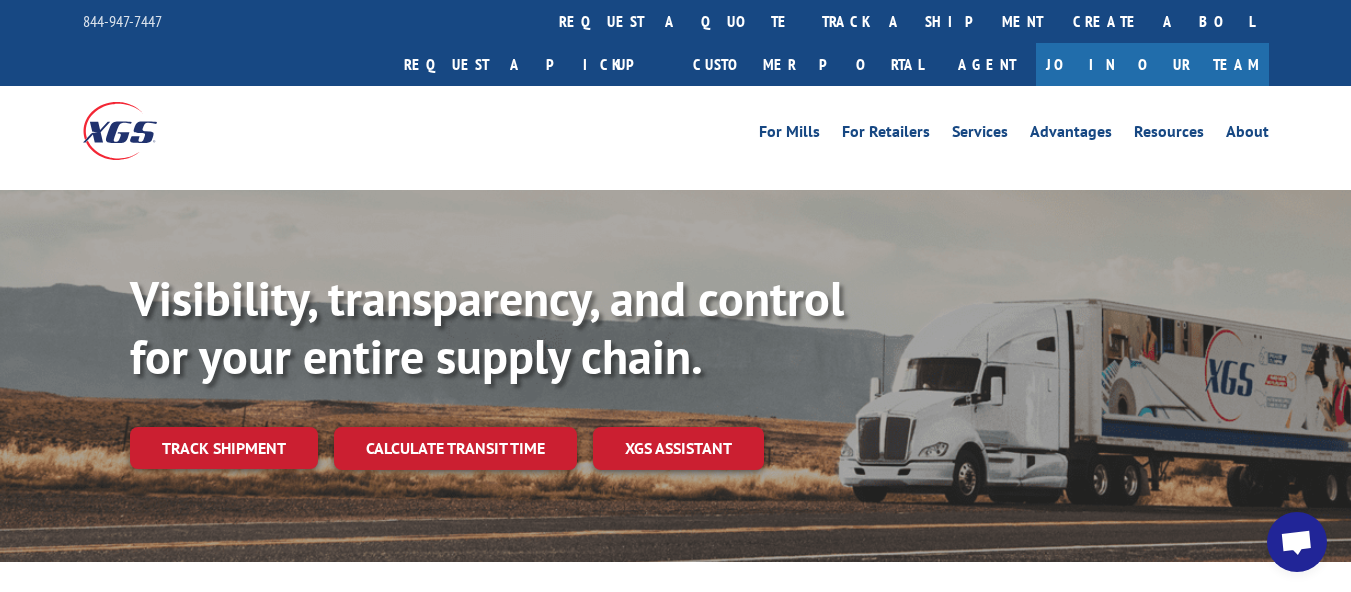 scroll, scrollTop: 0, scrollLeft: 0, axis: both 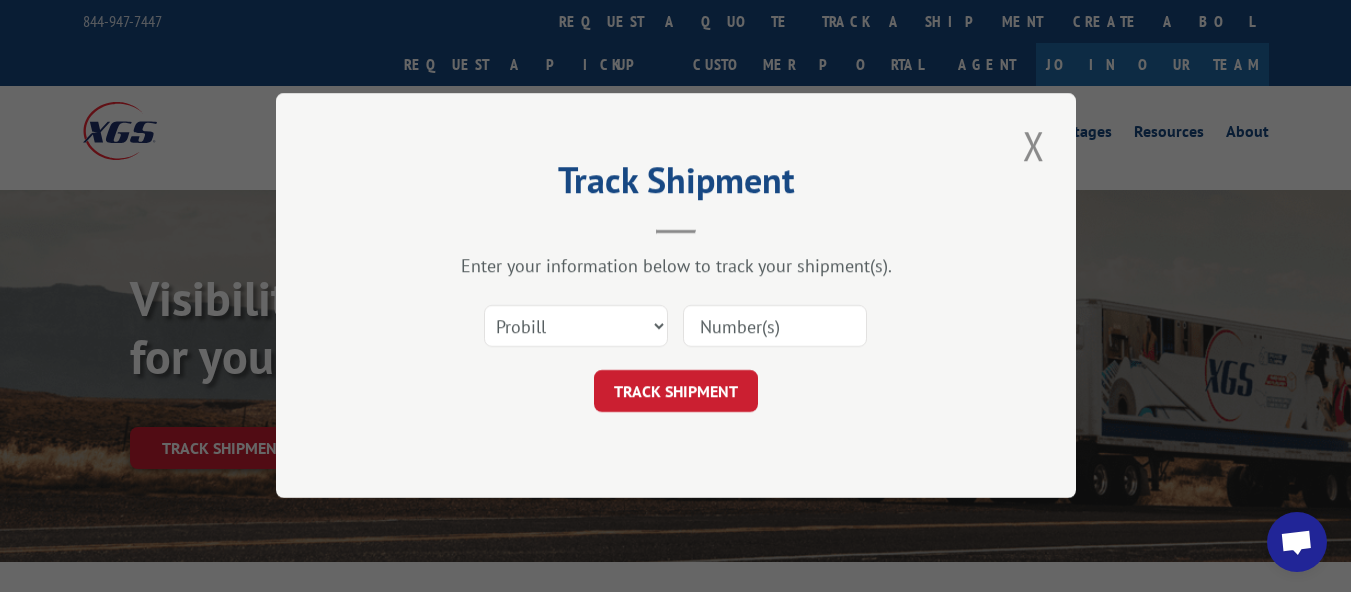 click at bounding box center (775, 327) 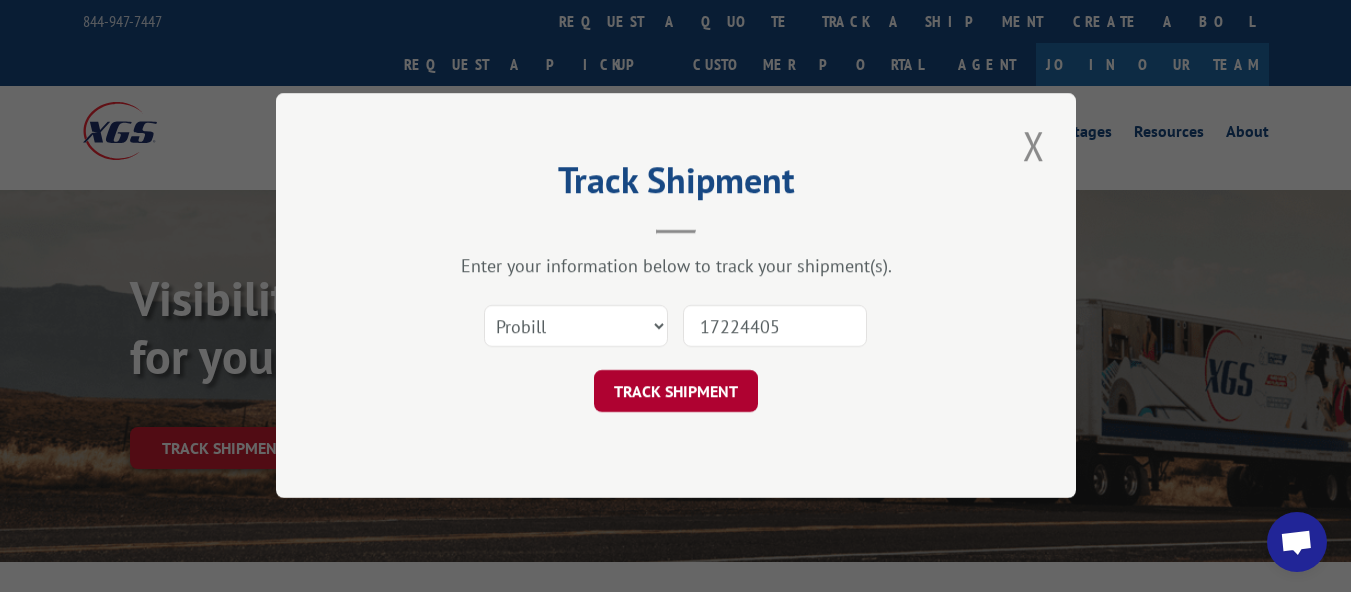 type on "17224405" 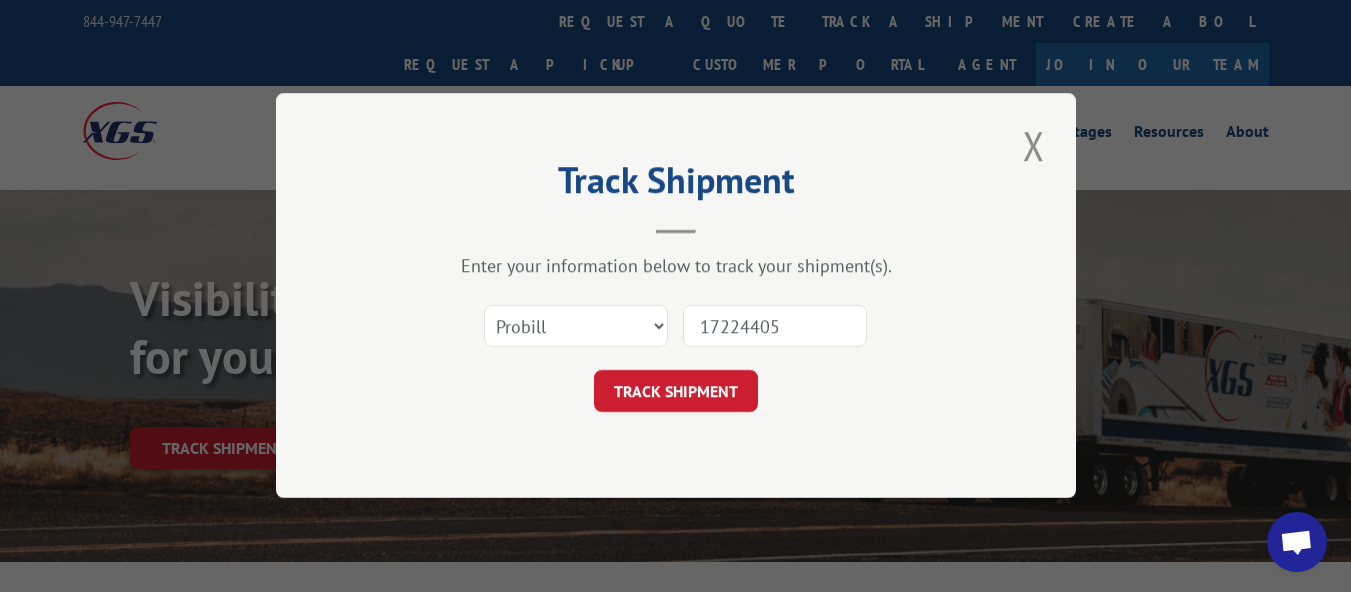 click on "TRACK SHIPMENT" at bounding box center (676, 392) 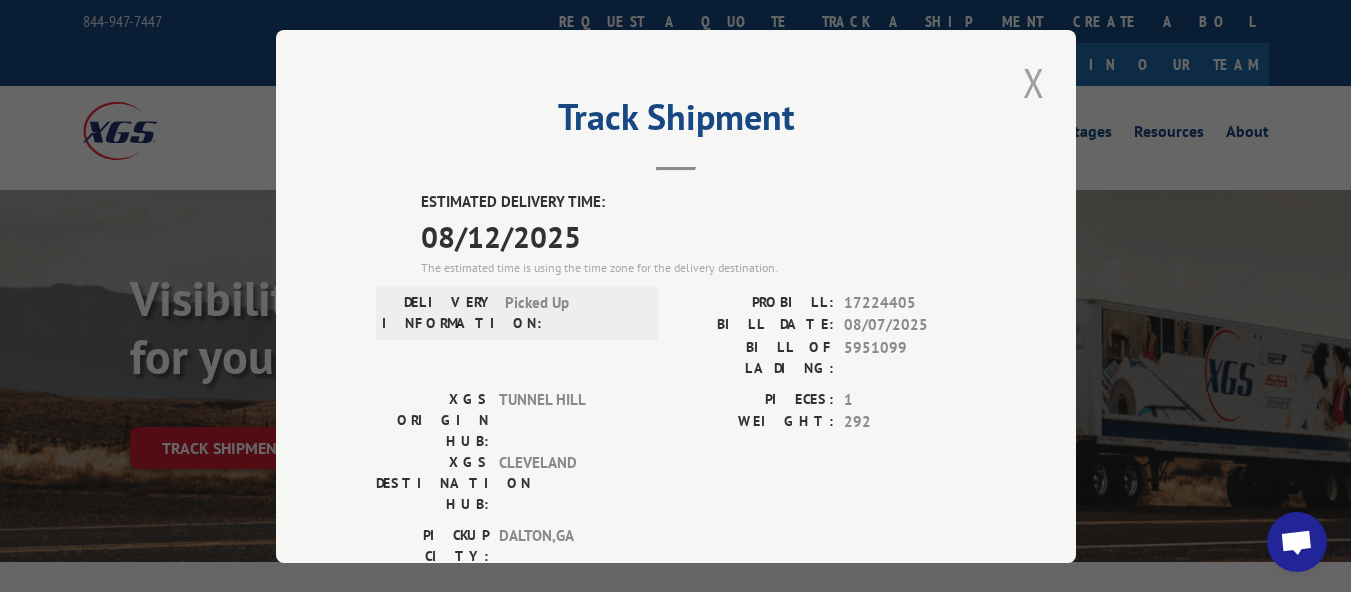 click at bounding box center [1034, 82] 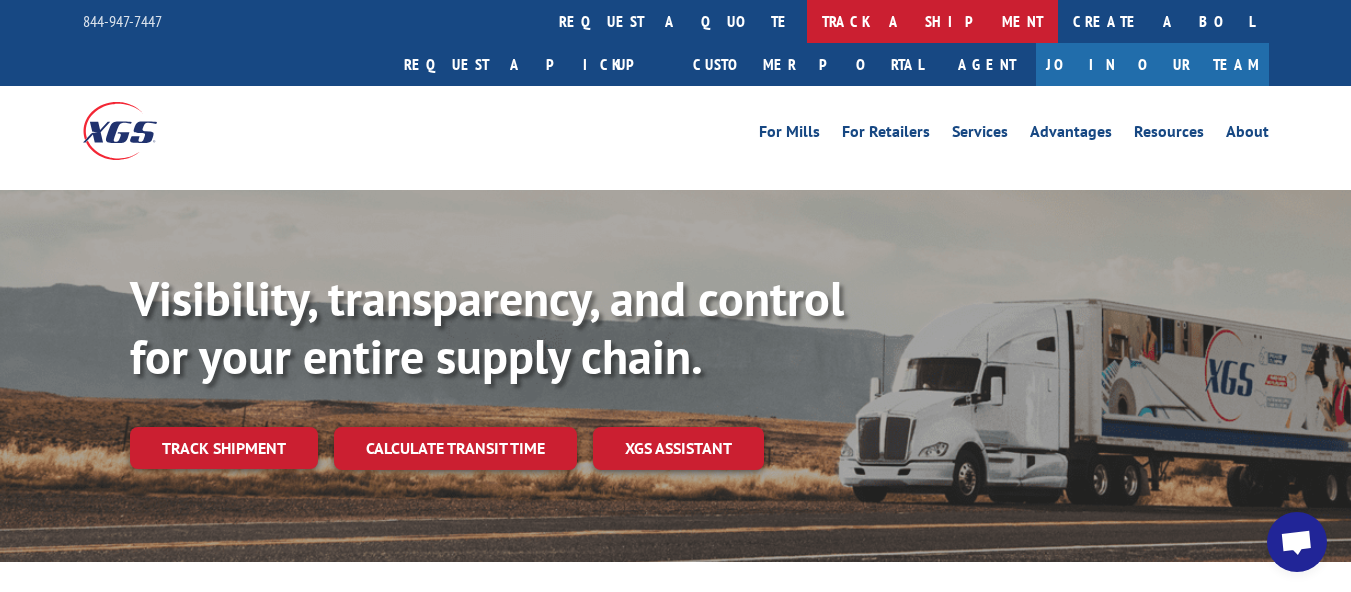 click on "track a shipment" at bounding box center (932, 21) 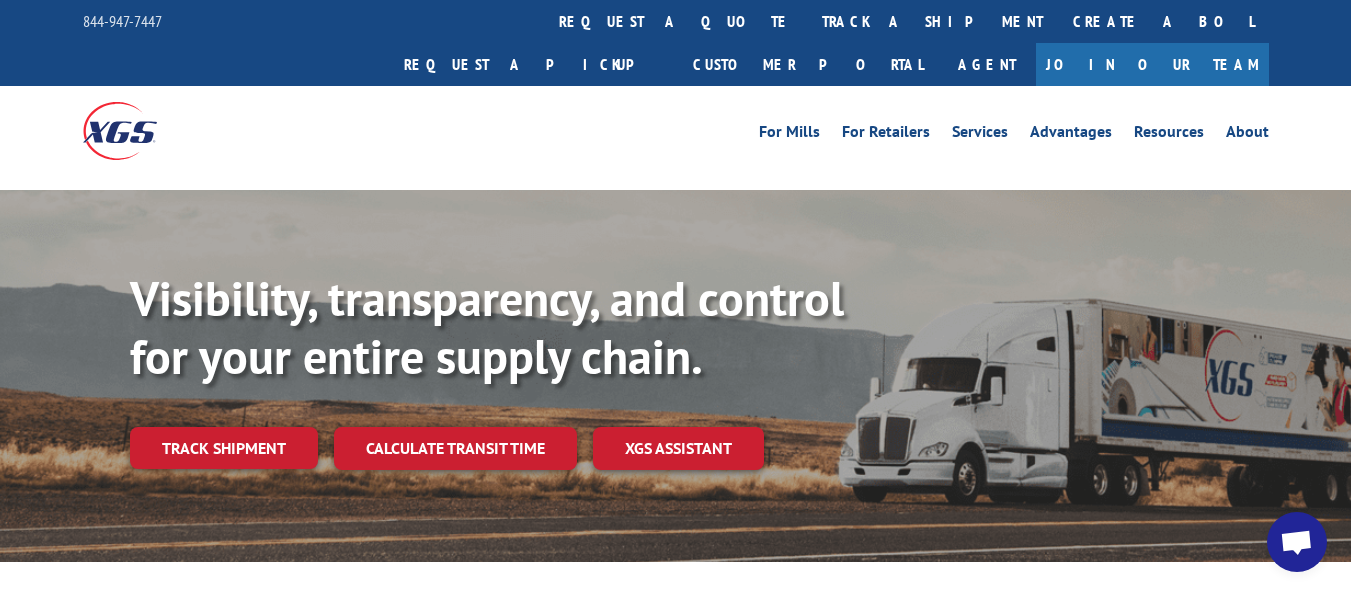 scroll, scrollTop: 0, scrollLeft: 0, axis: both 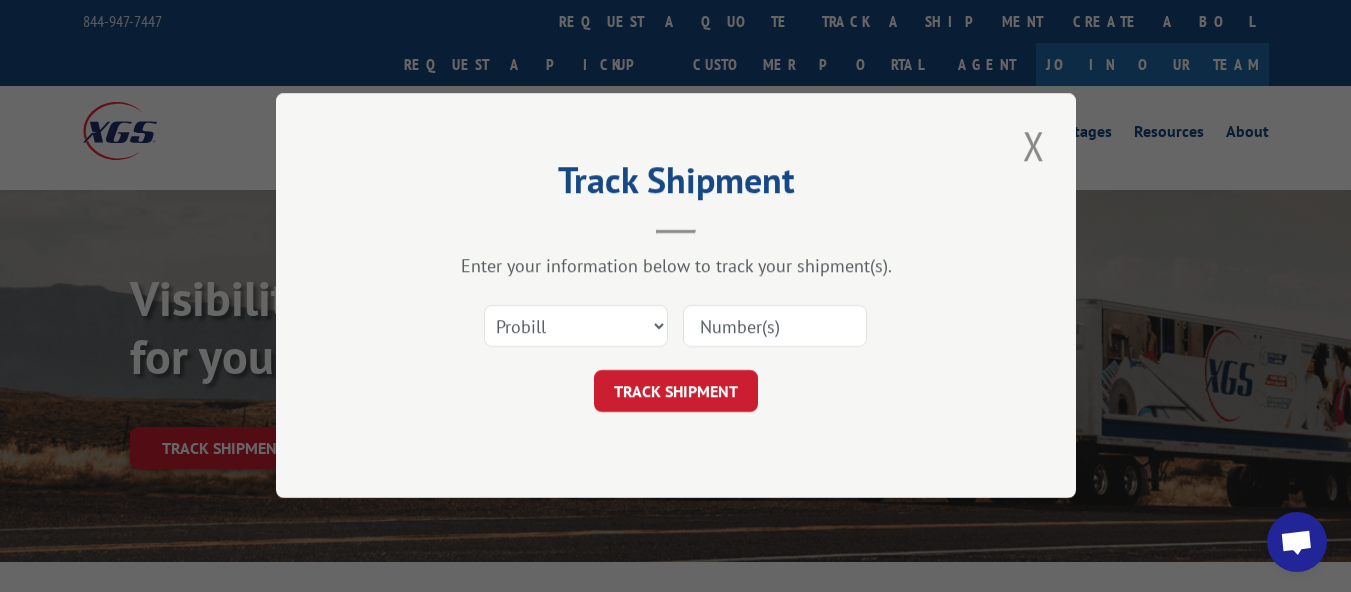 click at bounding box center [775, 327] 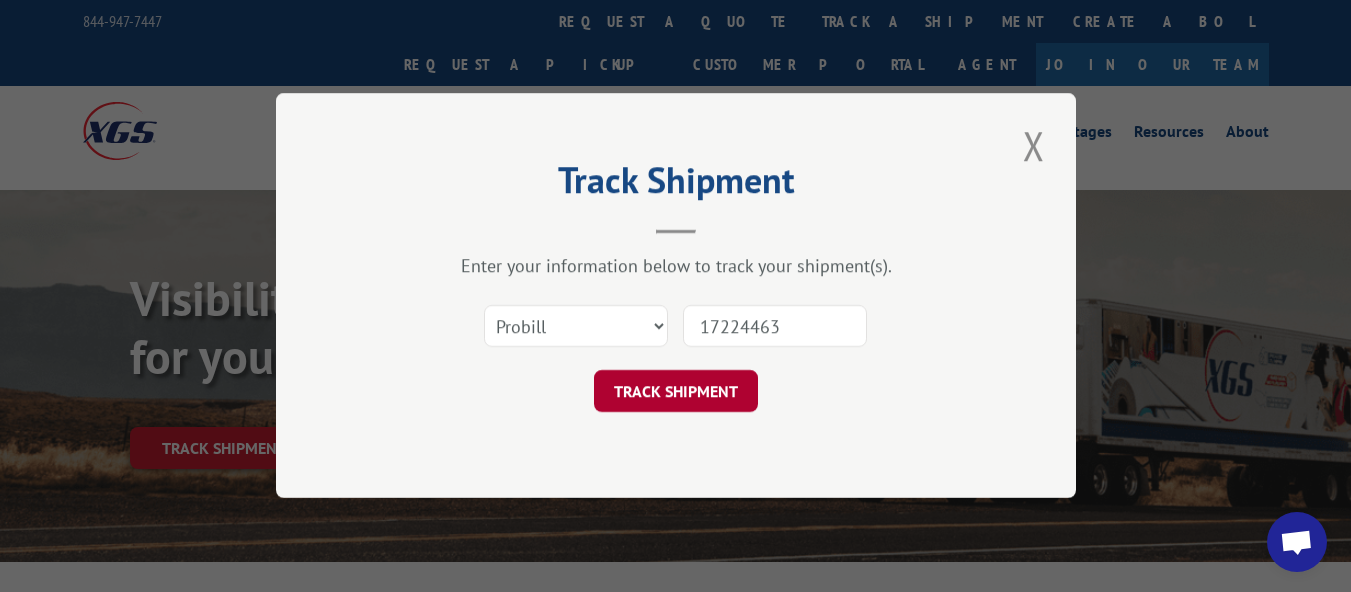 type on "17224463" 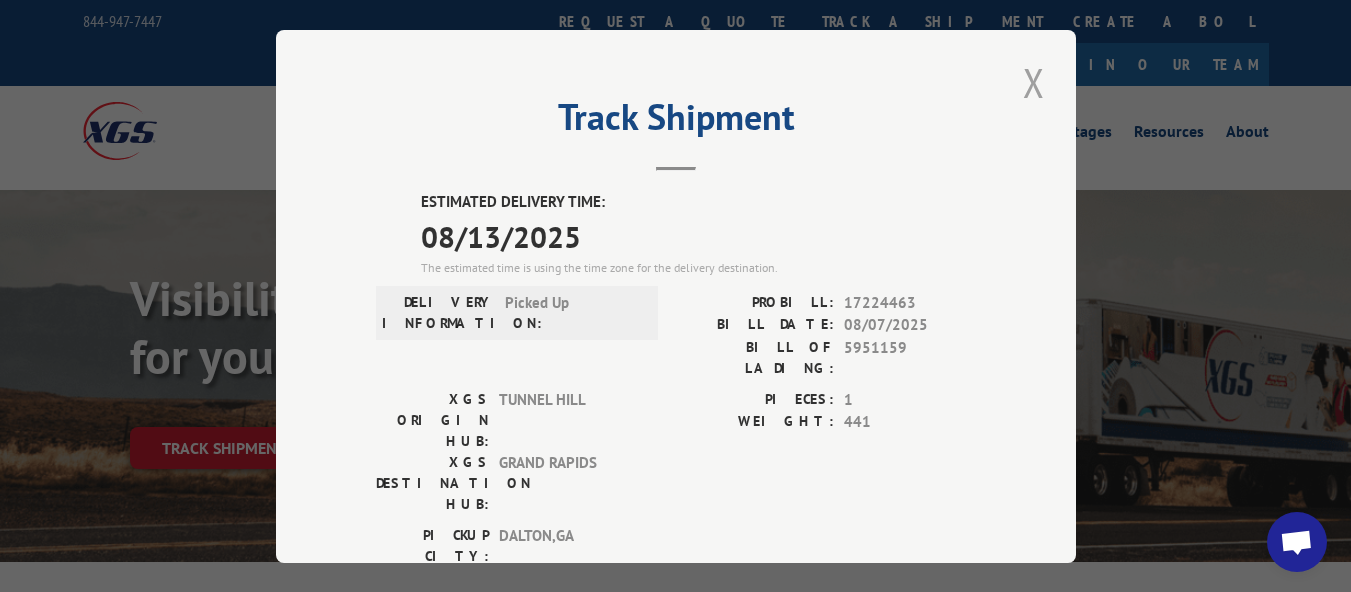 click at bounding box center (1034, 82) 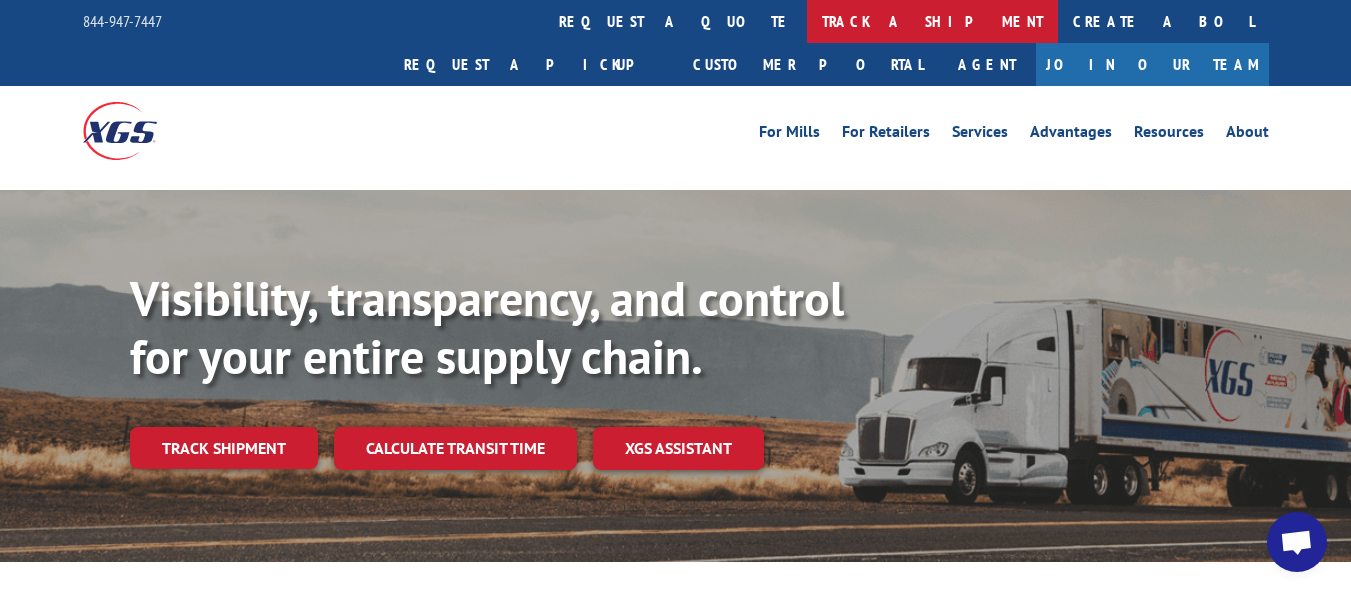 click on "track a shipment" at bounding box center [932, 21] 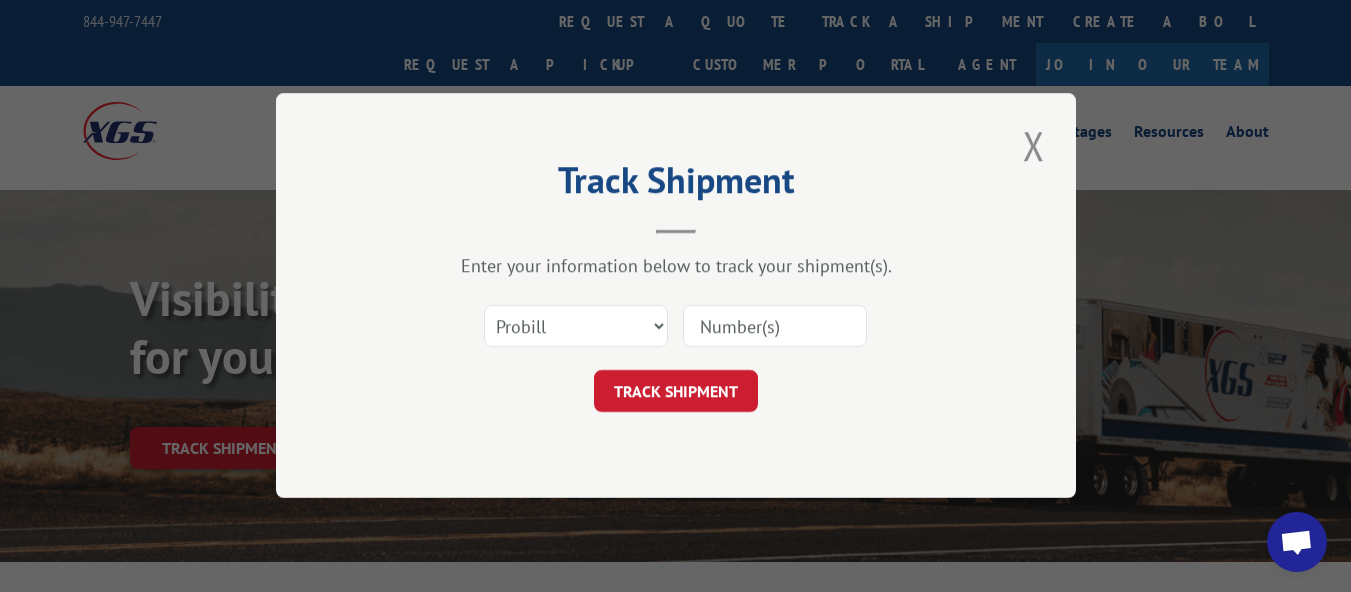 scroll, scrollTop: 0, scrollLeft: 0, axis: both 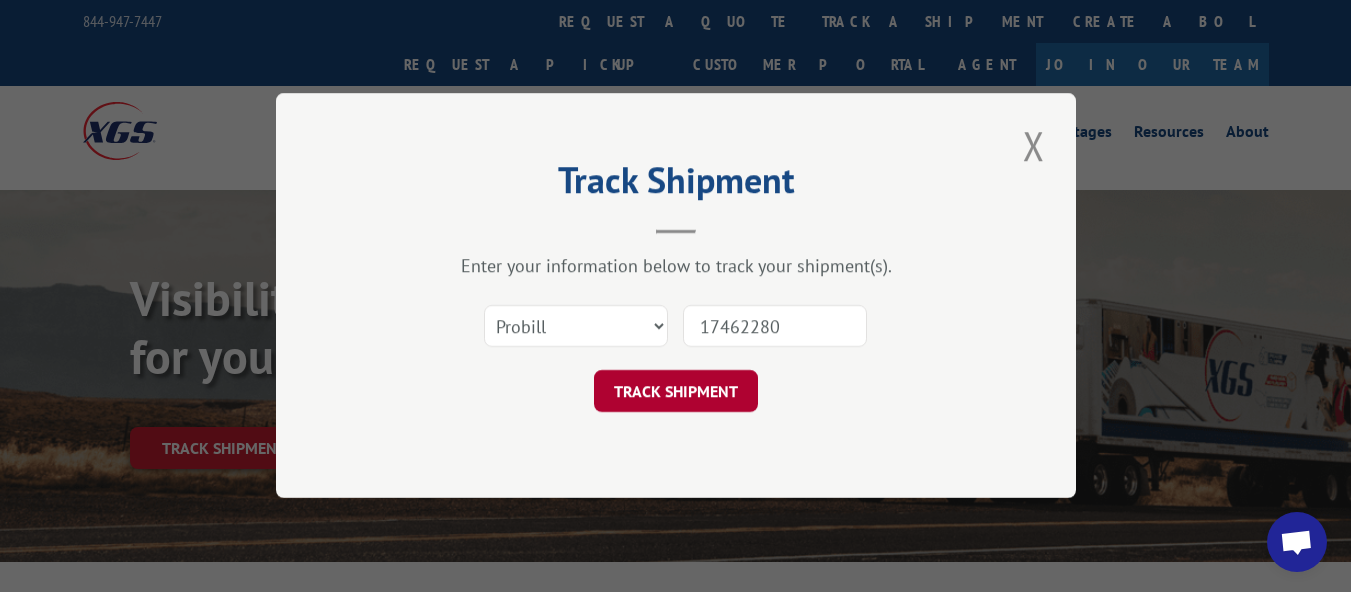 type on "17462280" 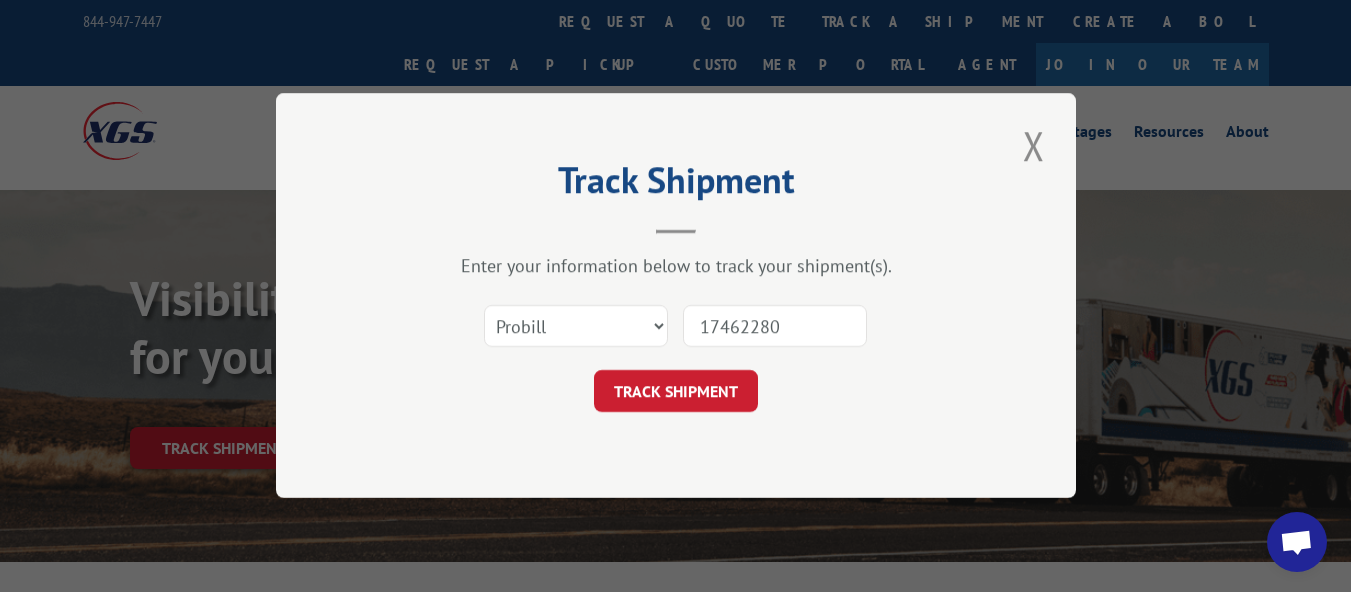 click on "TRACK SHIPMENT" at bounding box center (676, 392) 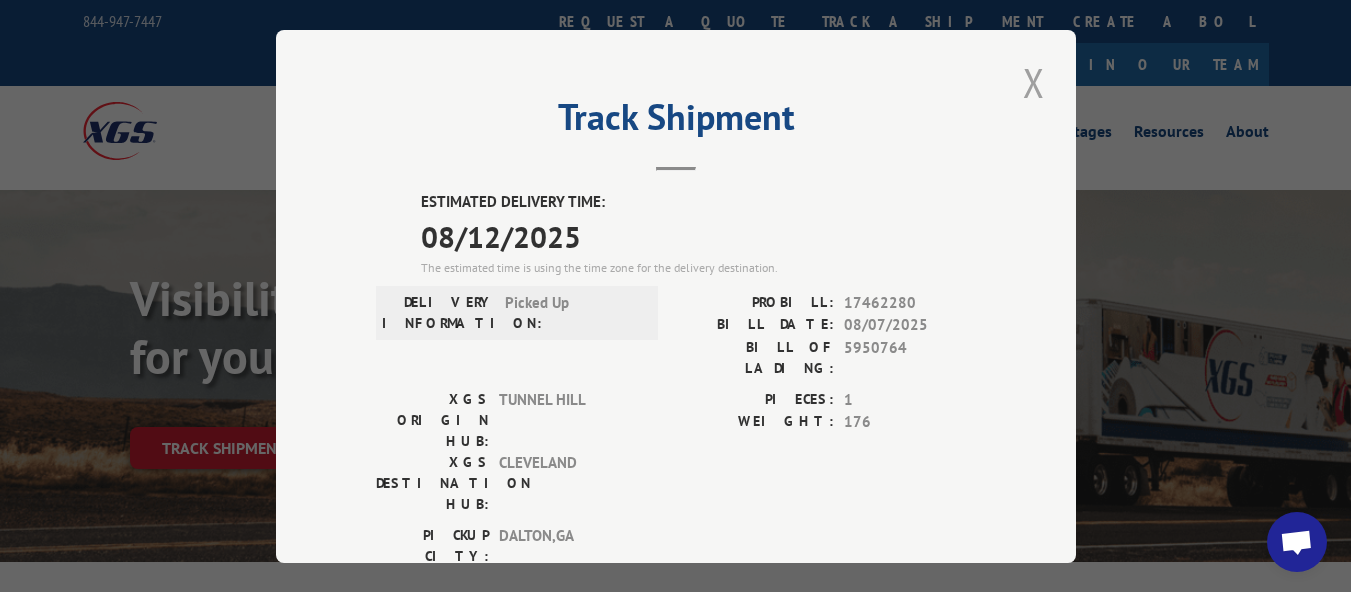 click at bounding box center [1034, 82] 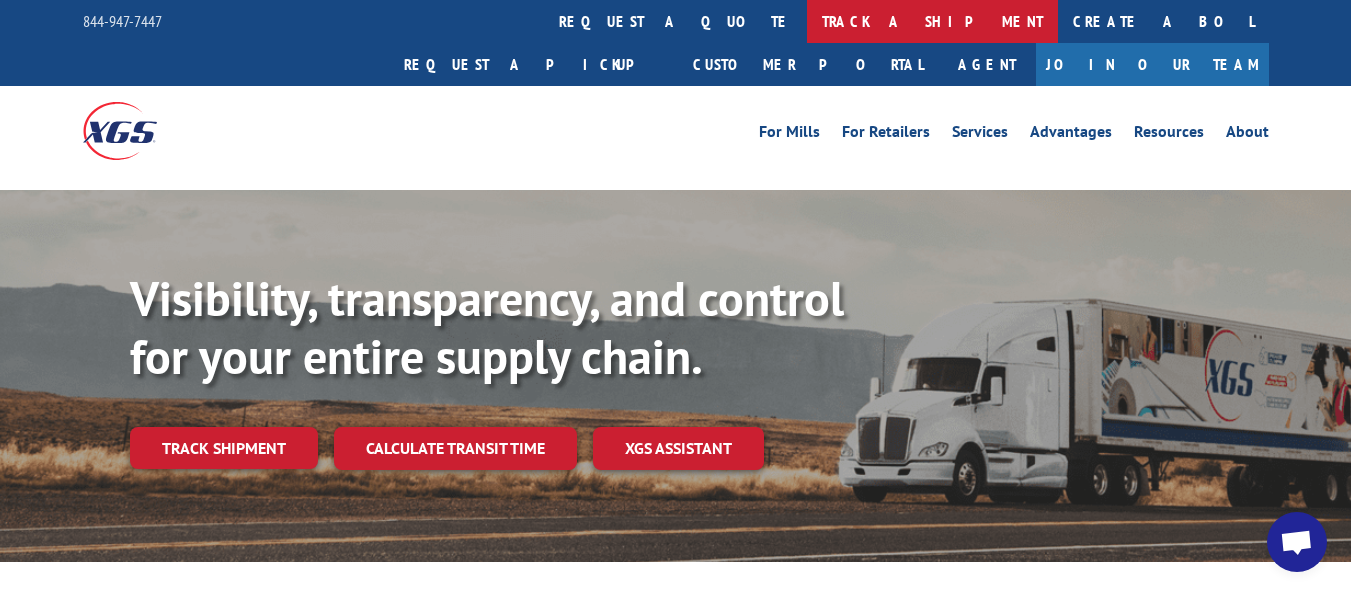 click on "track a shipment" at bounding box center (932, 21) 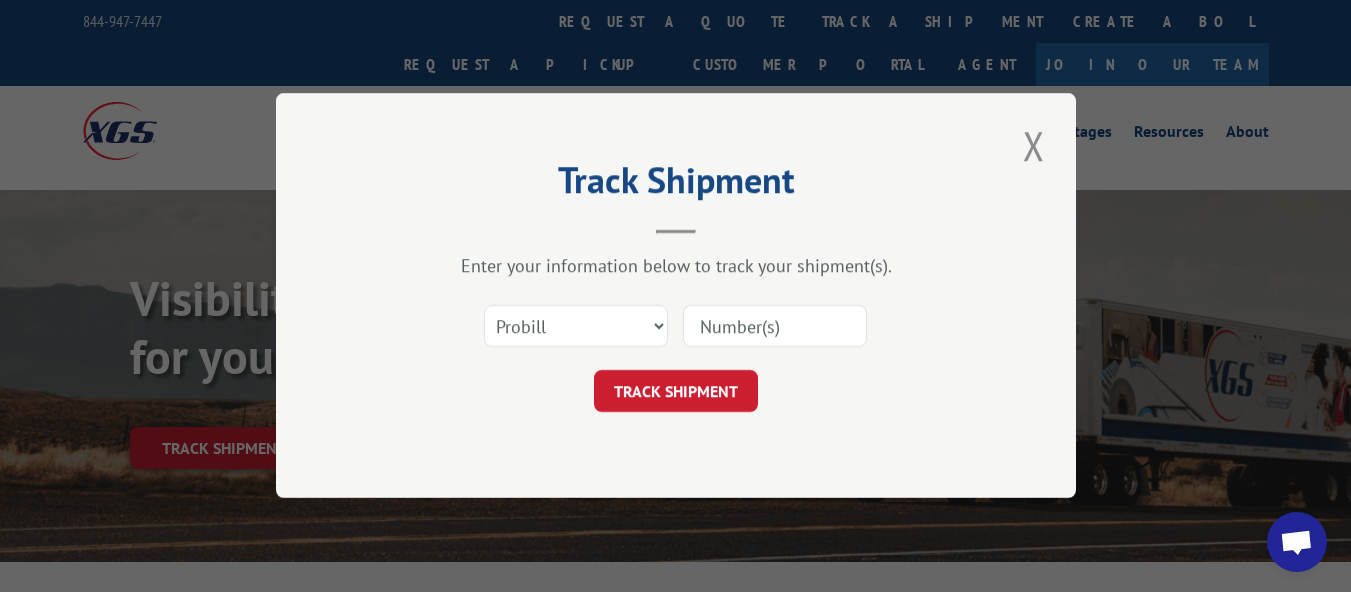 scroll, scrollTop: 0, scrollLeft: 0, axis: both 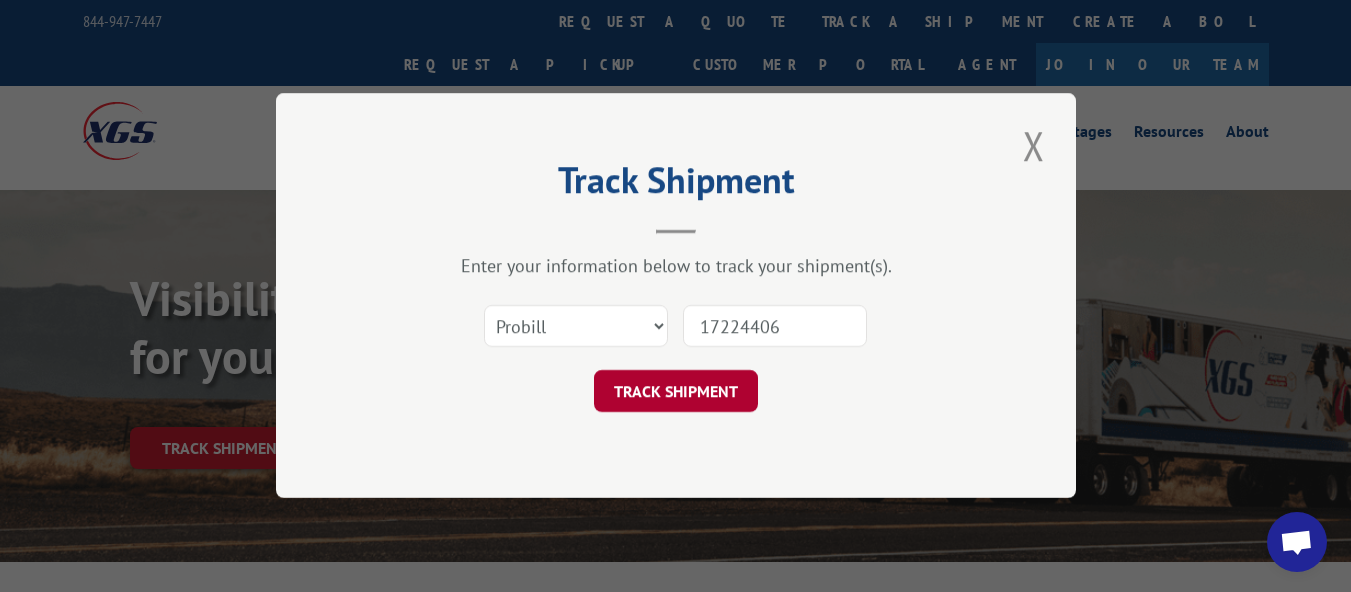 type on "17224406" 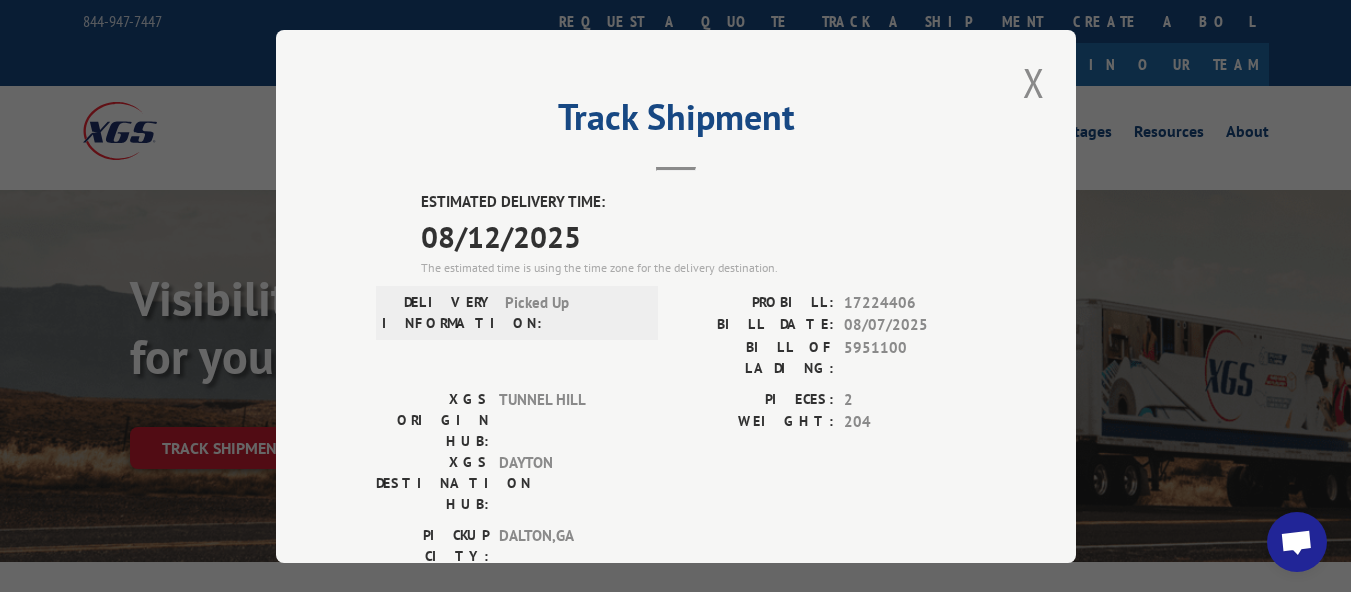 click at bounding box center [1034, 82] 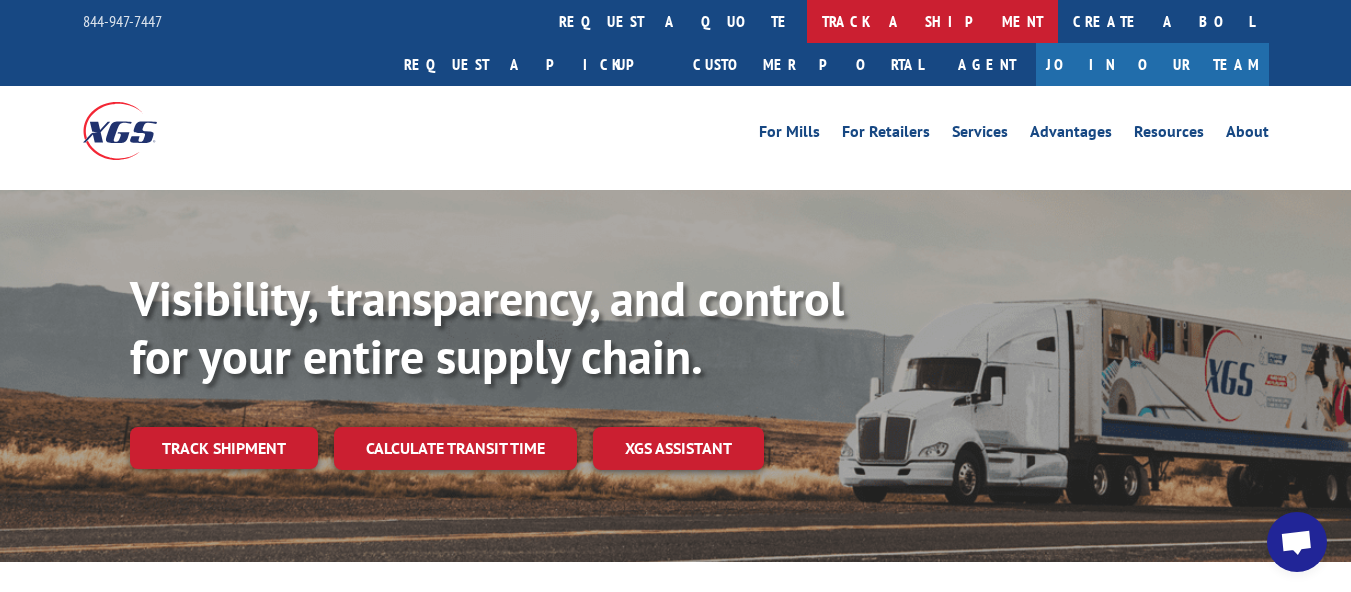 click on "track a shipment" at bounding box center [932, 21] 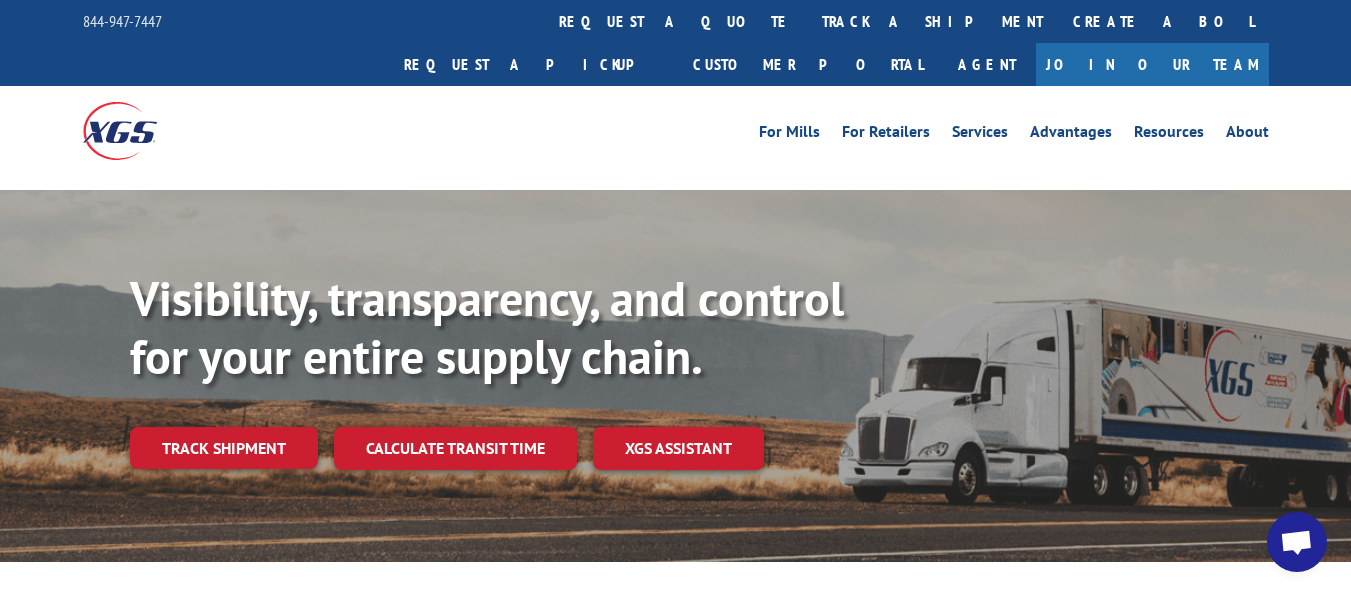scroll, scrollTop: 0, scrollLeft: 0, axis: both 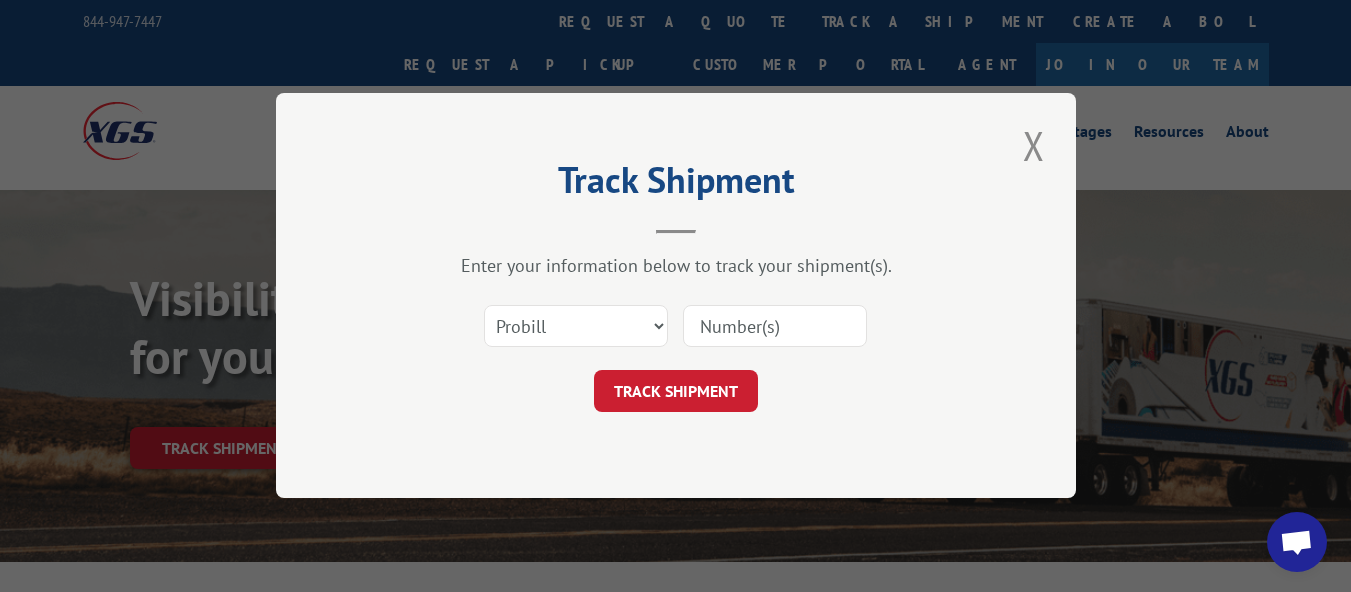 click at bounding box center [775, 327] 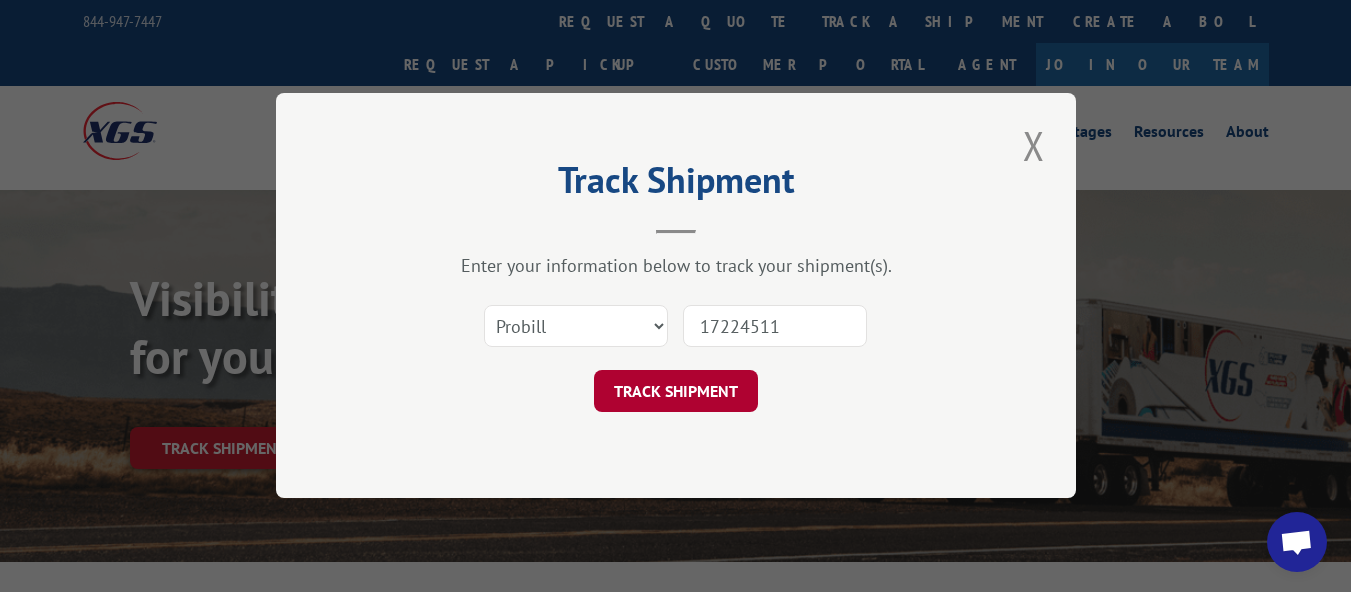 type on "17224511" 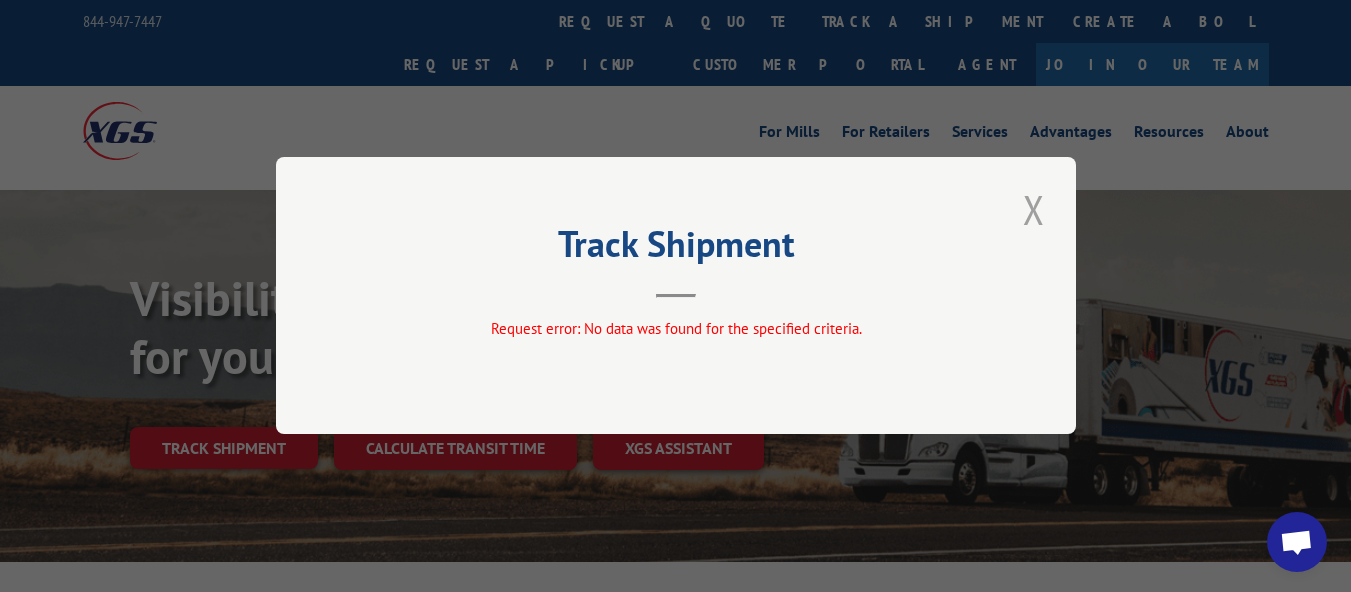 drag, startPoint x: 1049, startPoint y: 202, endPoint x: 1049, endPoint y: 213, distance: 11 